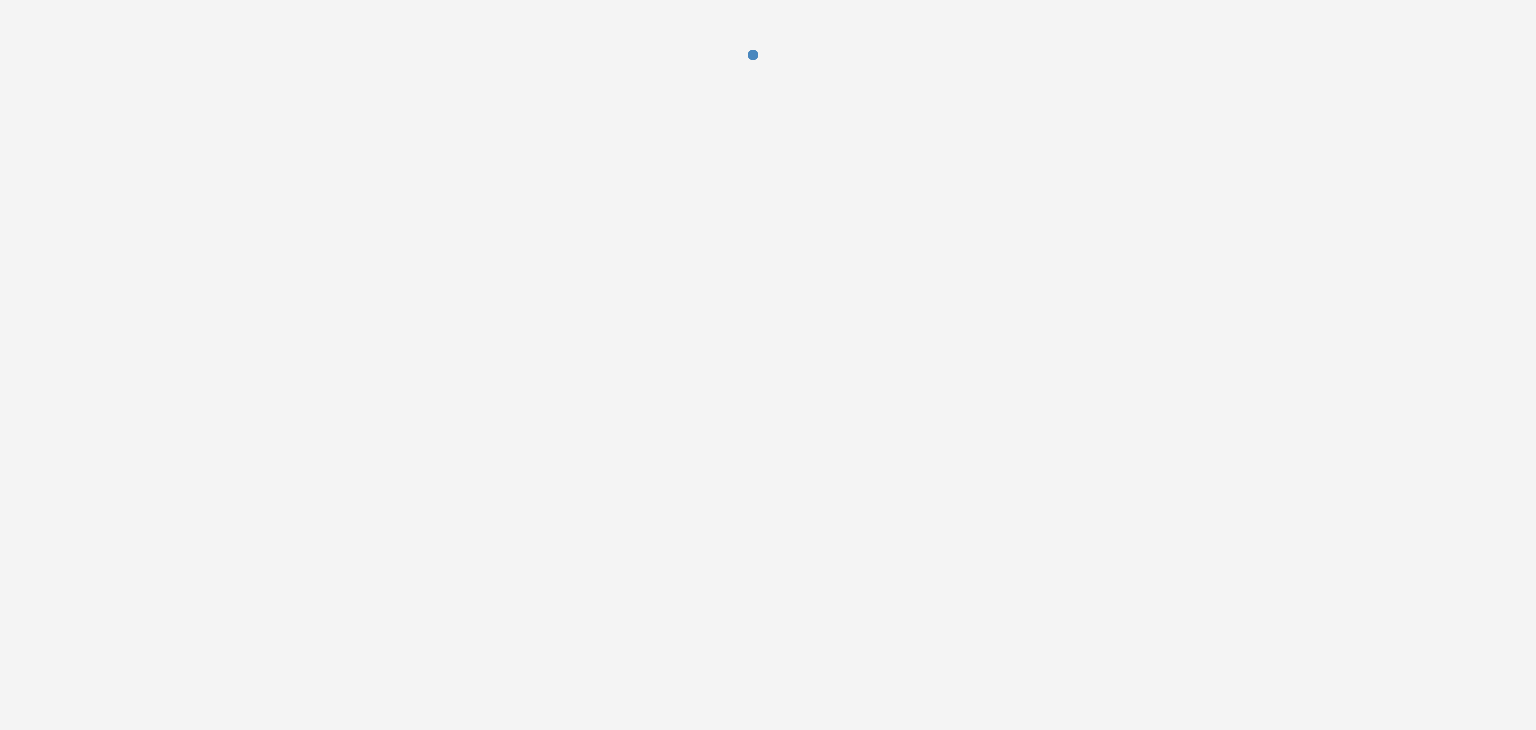 scroll, scrollTop: 0, scrollLeft: 0, axis: both 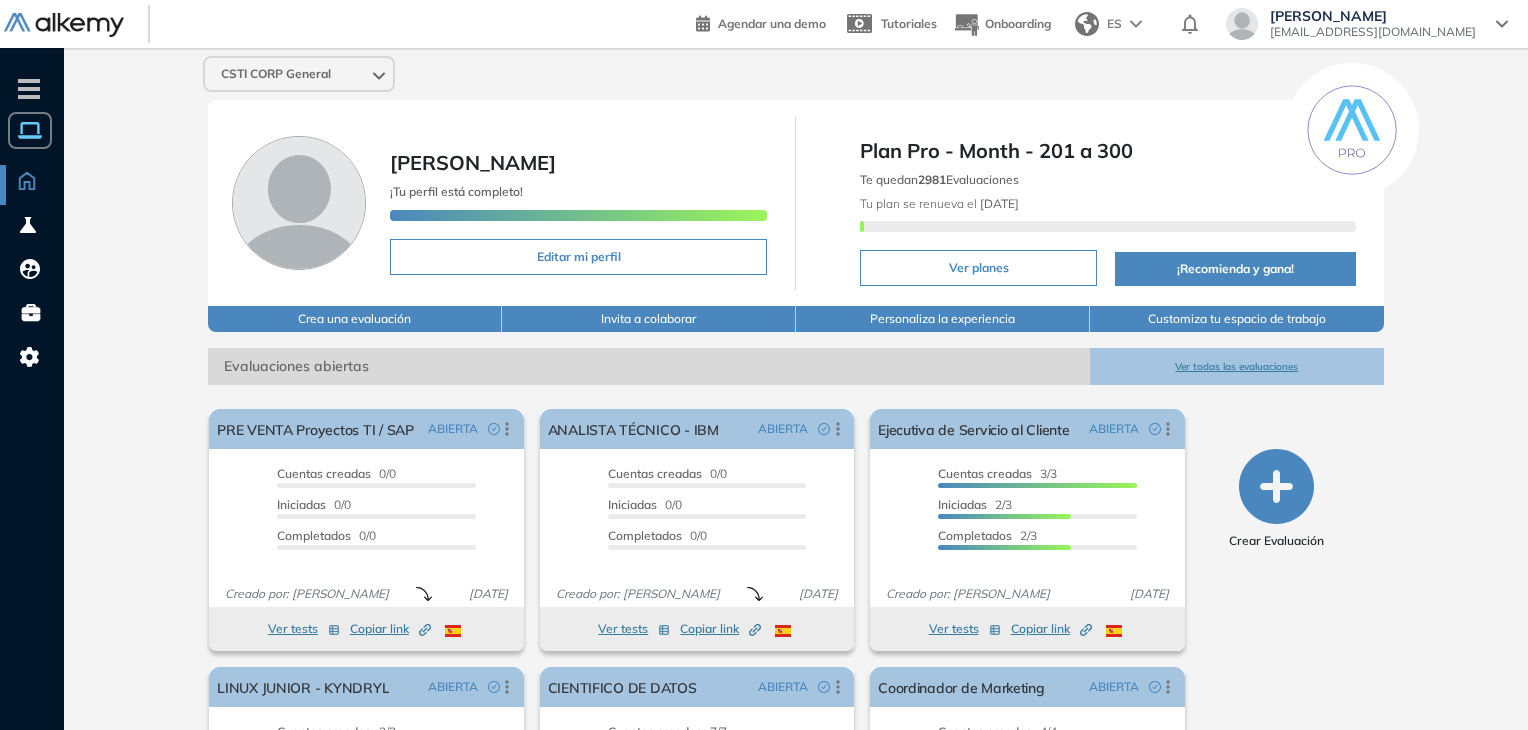 click 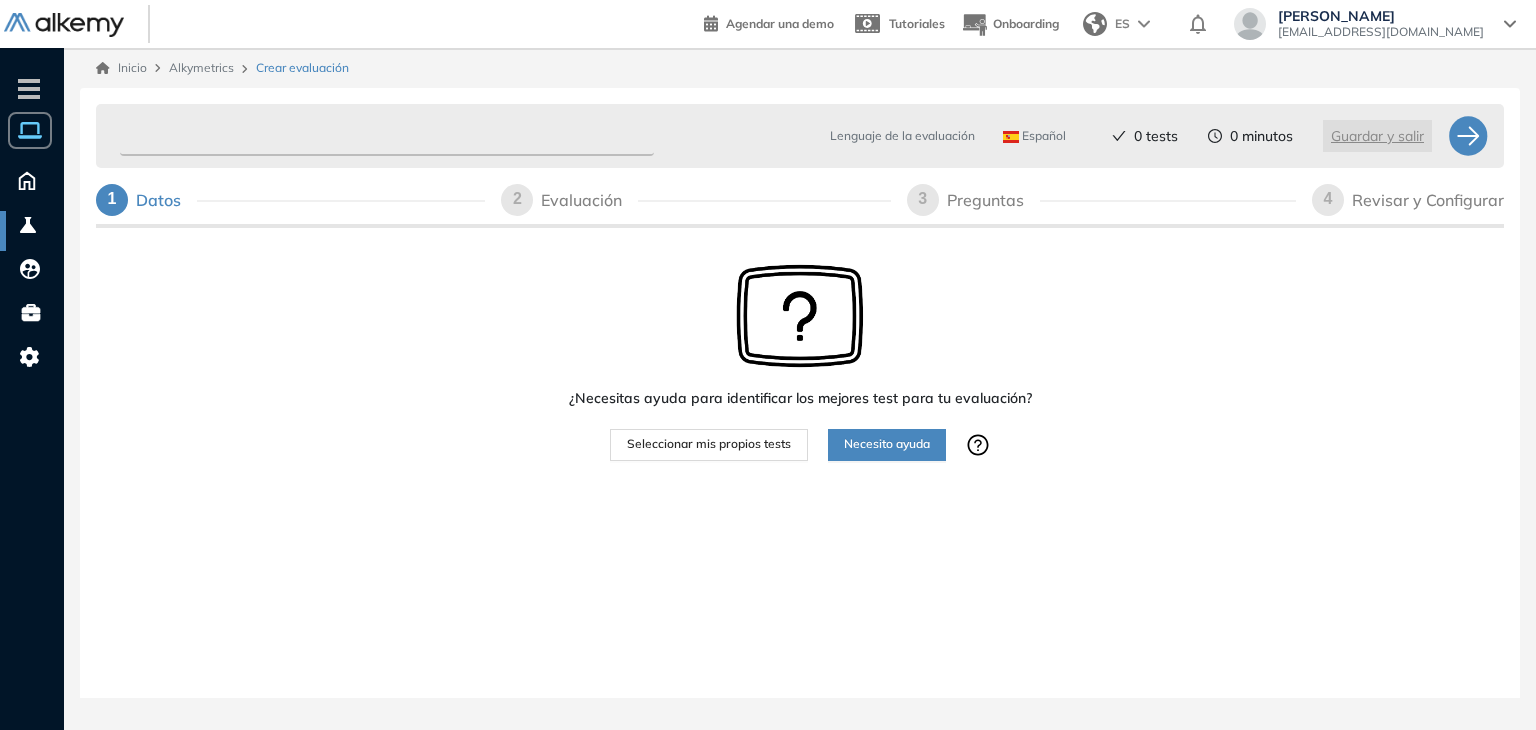 click at bounding box center (387, 136) 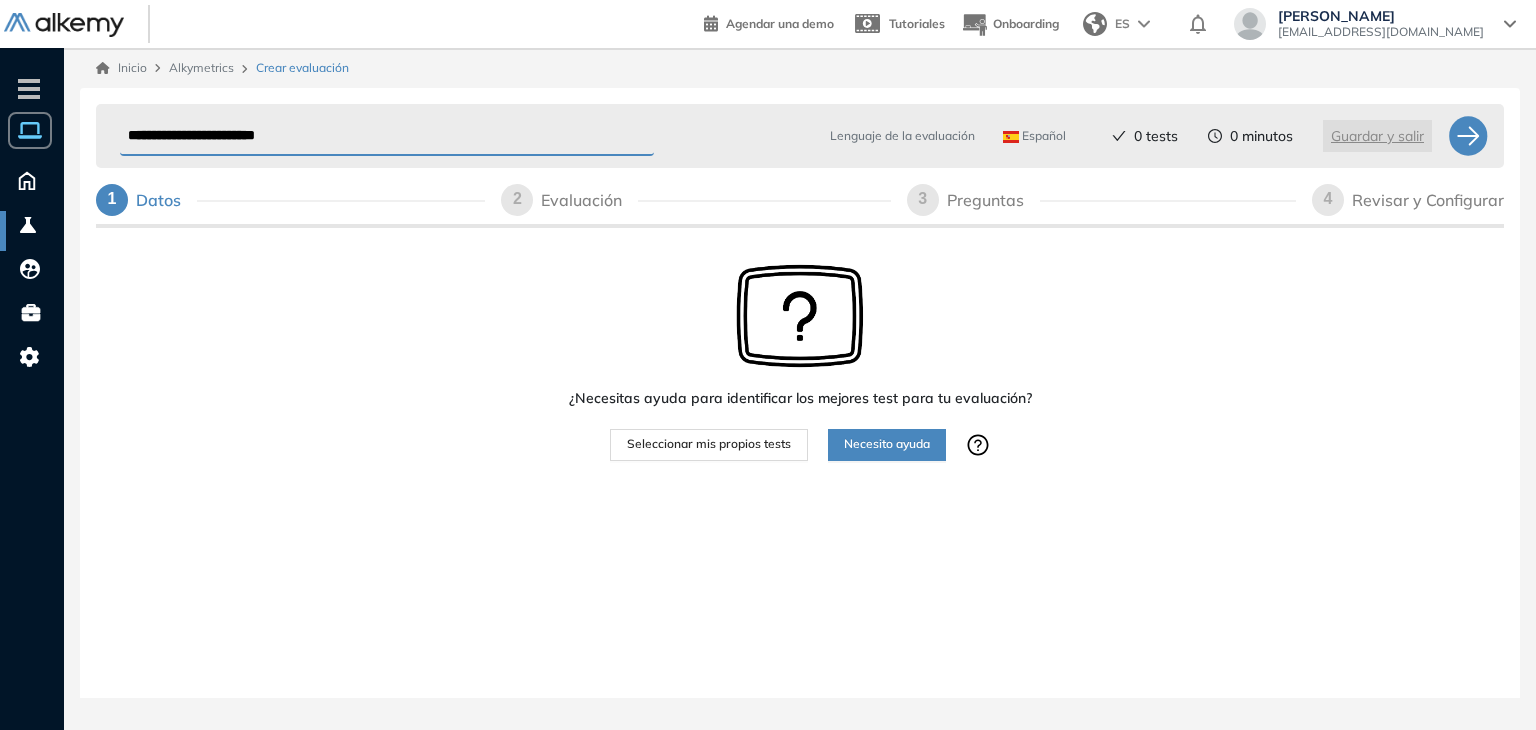 type on "**********" 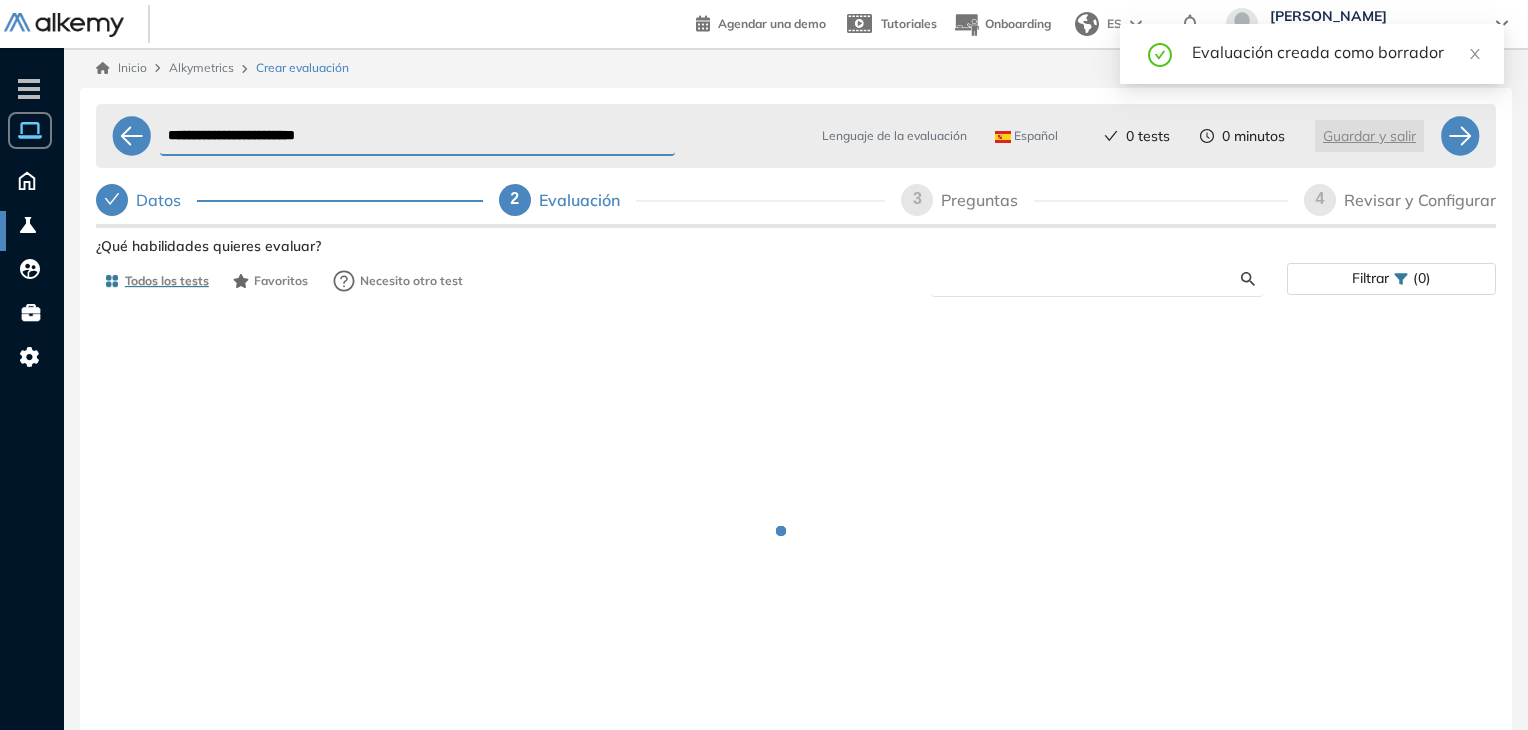 click at bounding box center (1094, 279) 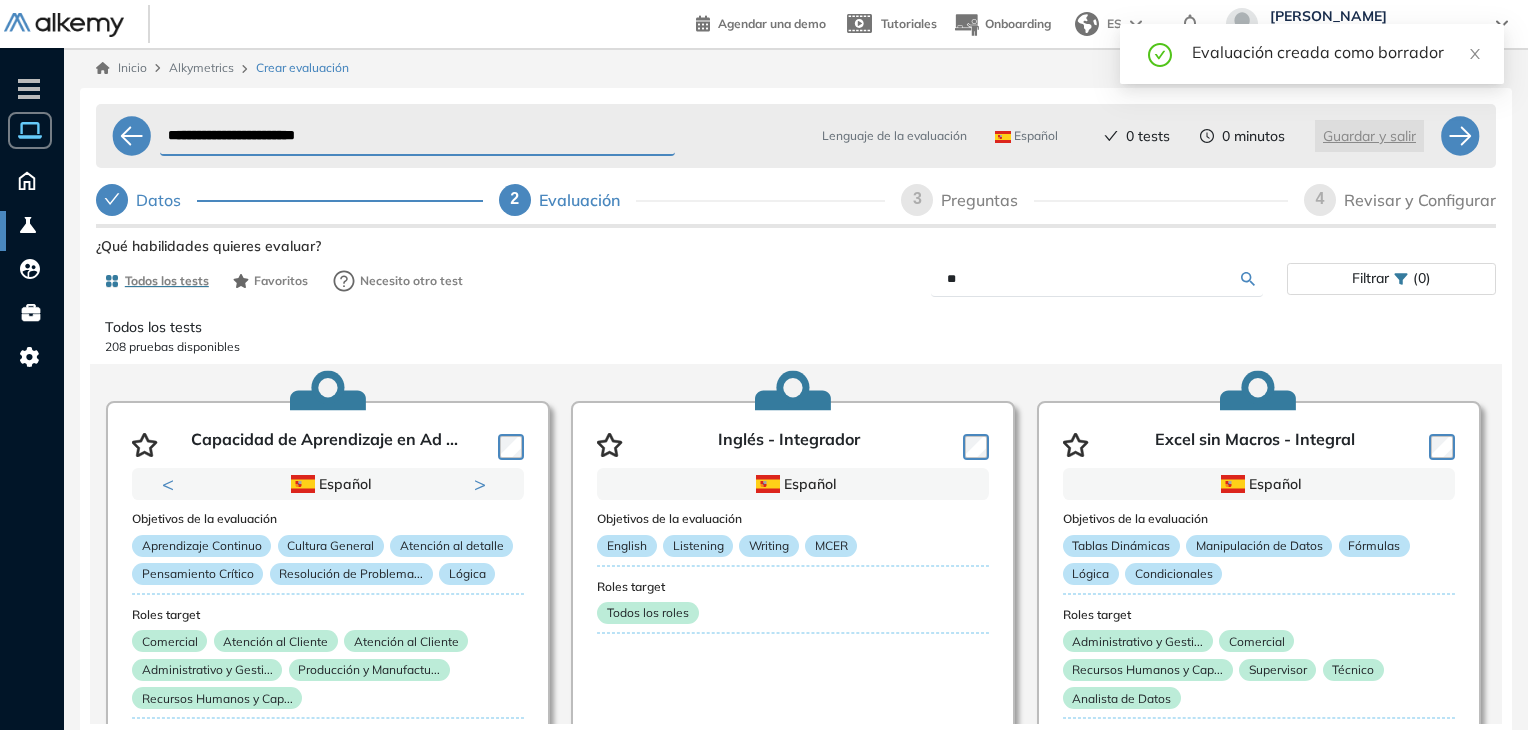 type on "*" 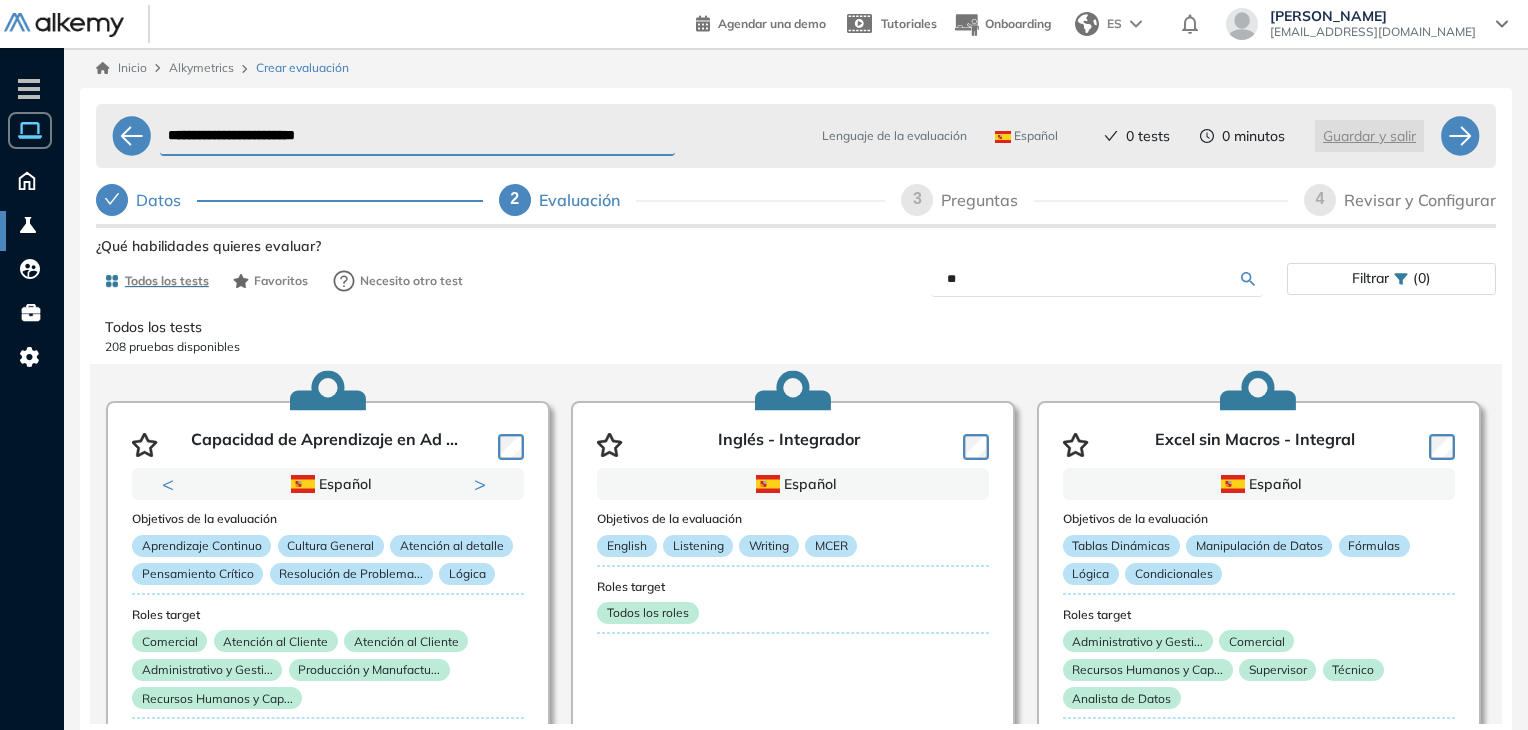 type on "*" 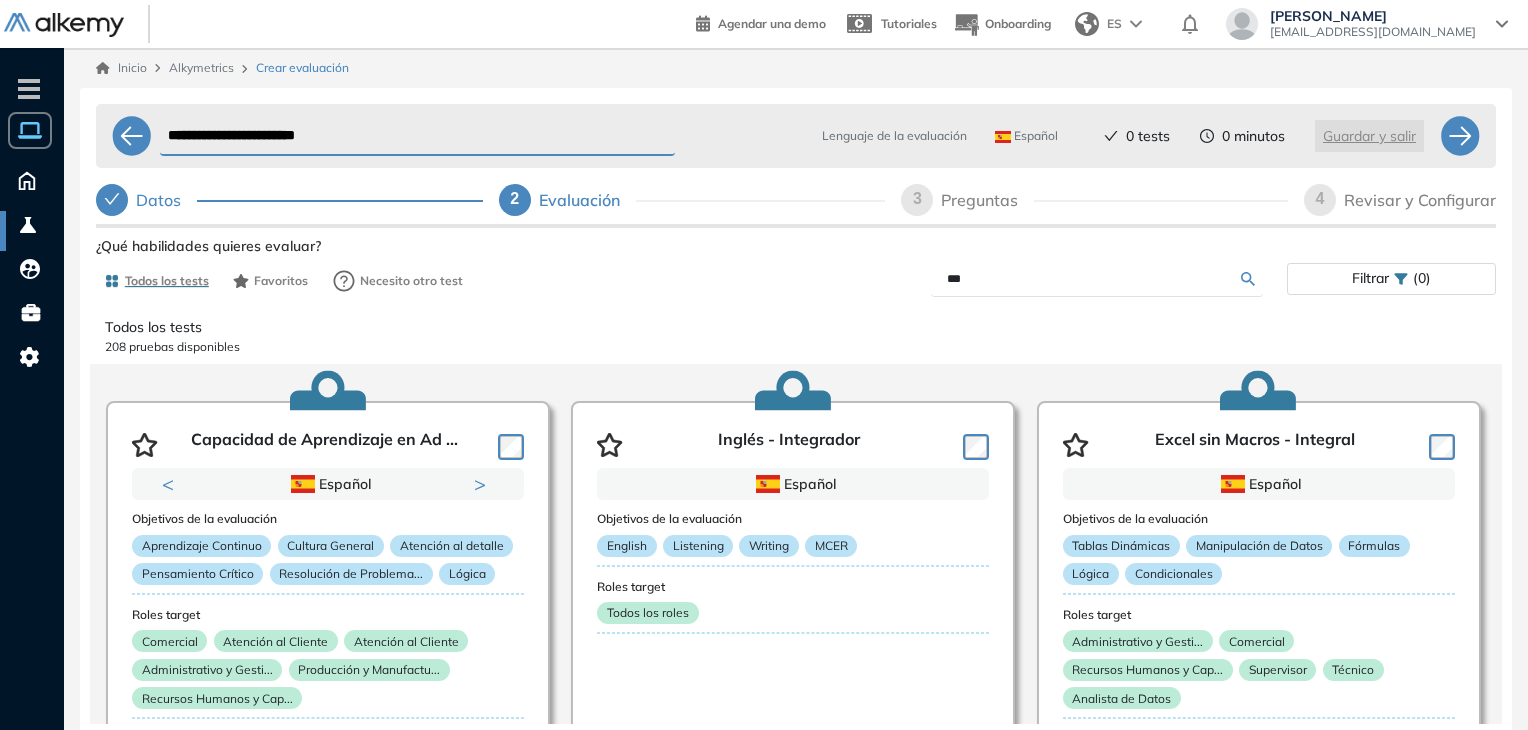 type on "***" 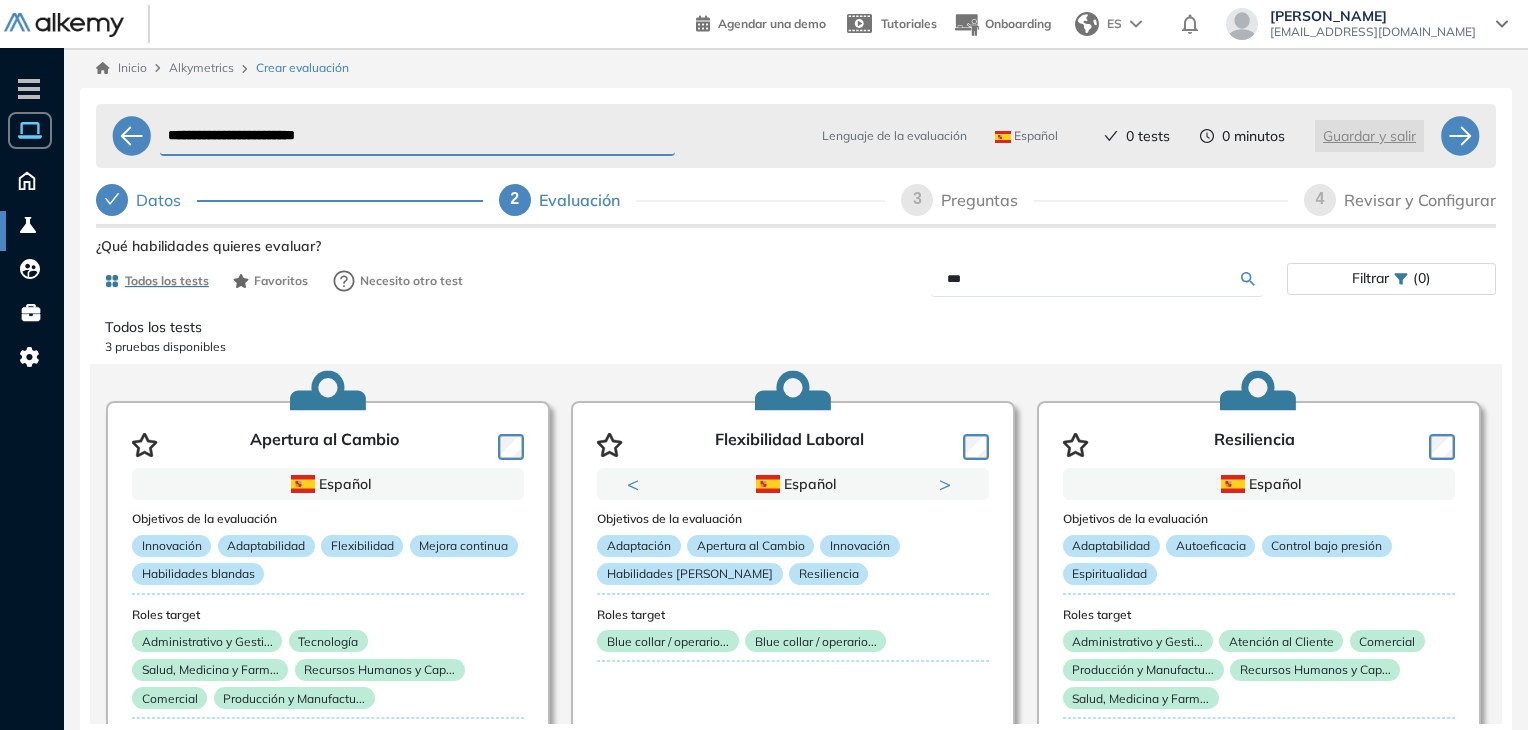 drag, startPoint x: 1013, startPoint y: 265, endPoint x: 928, endPoint y: 279, distance: 86.145226 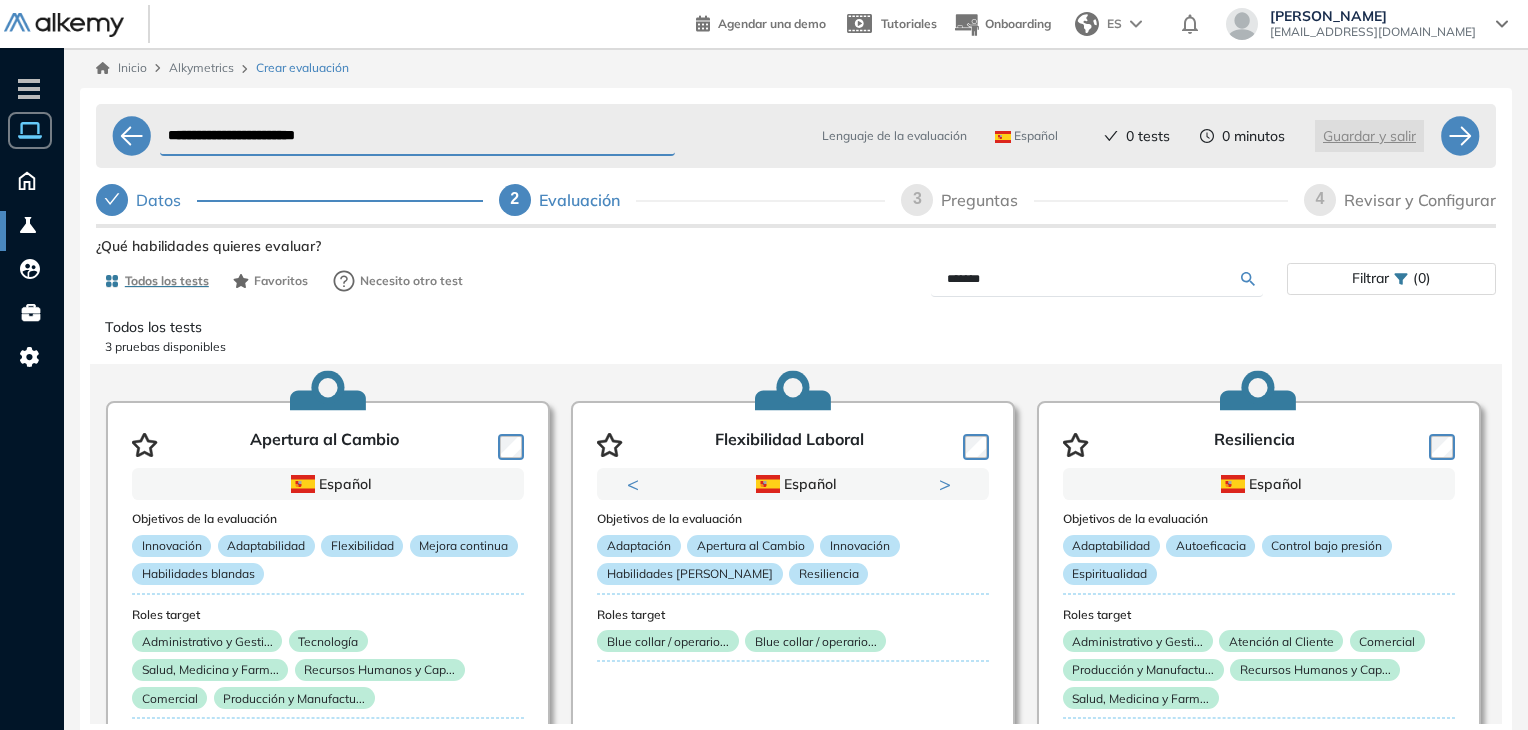 type on "*******" 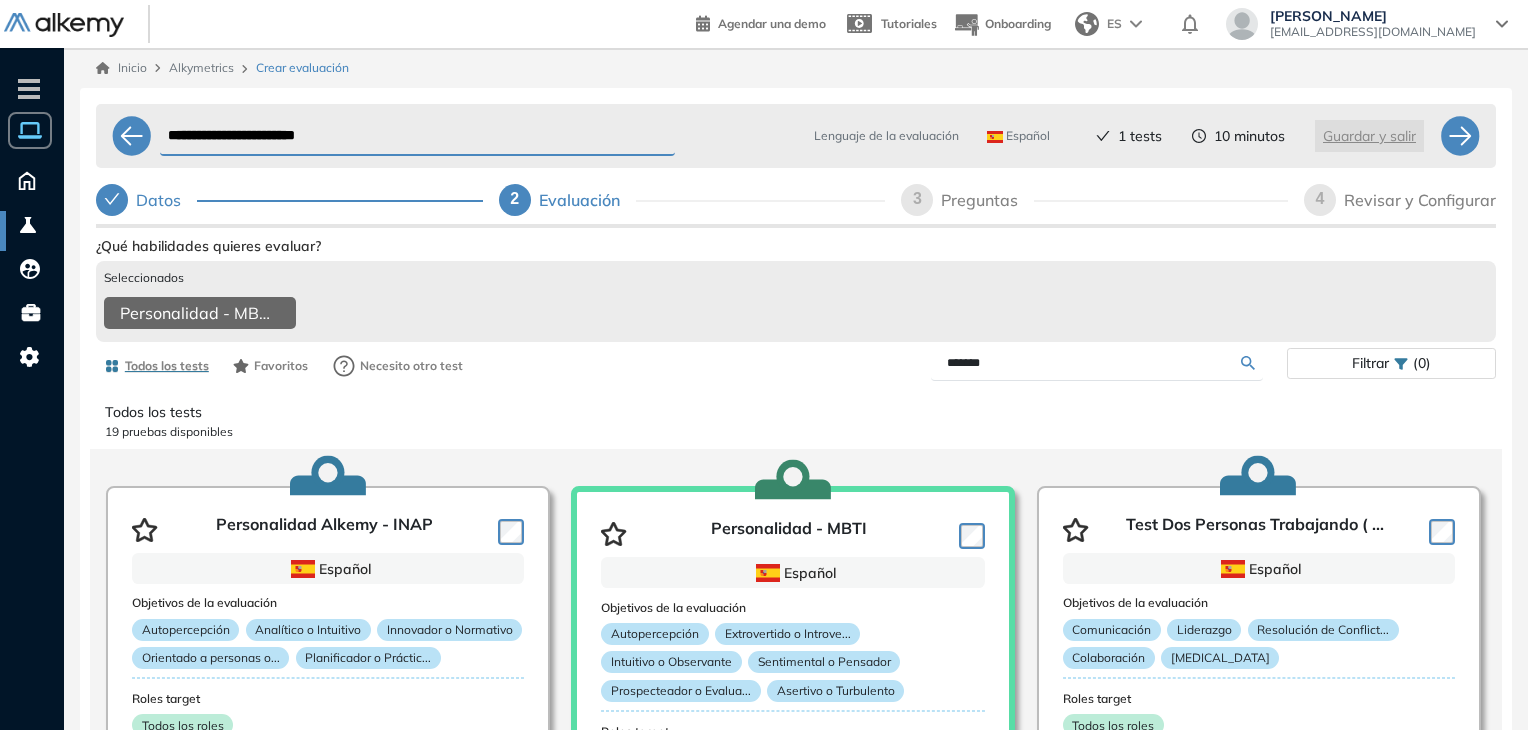 click on "*******" at bounding box center (1094, 363) 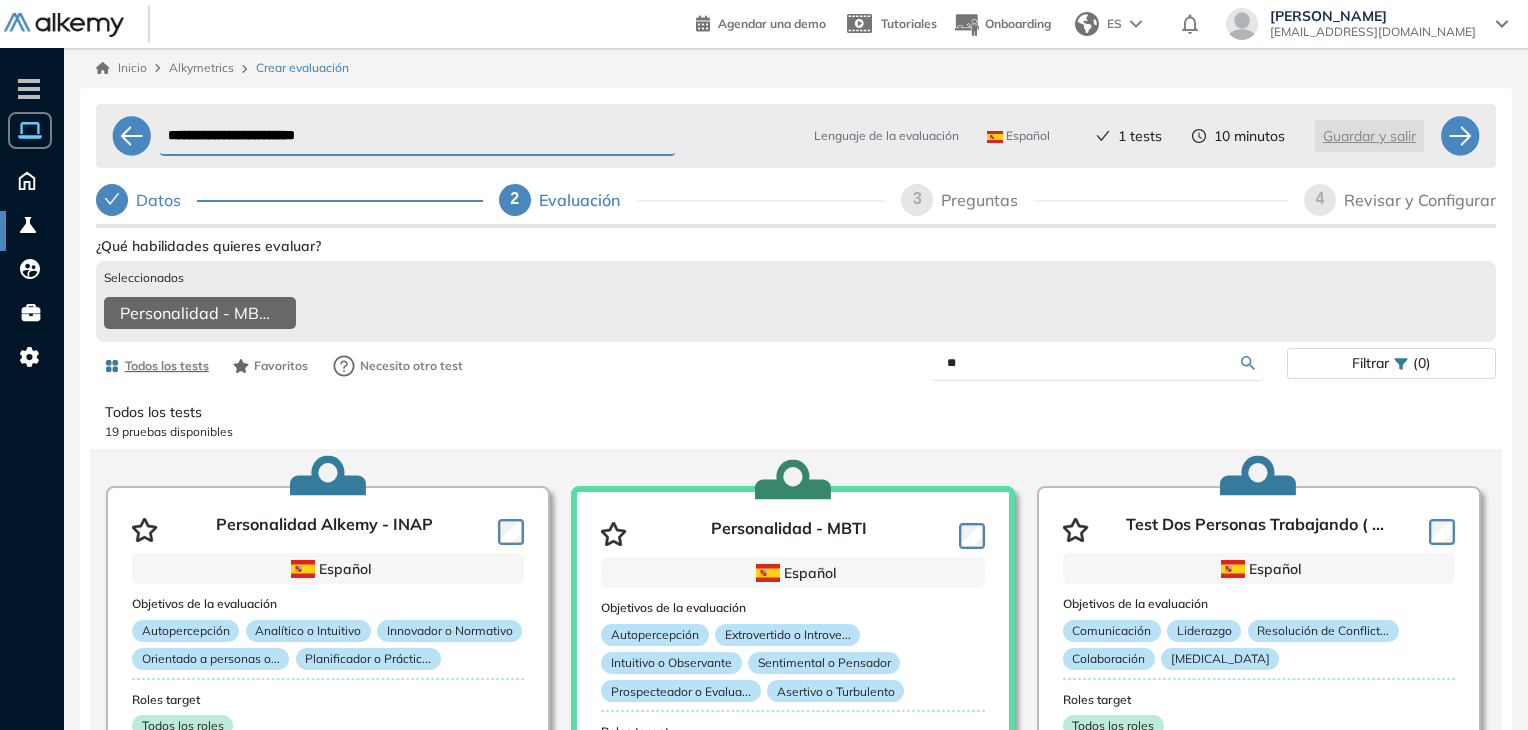 type on "*" 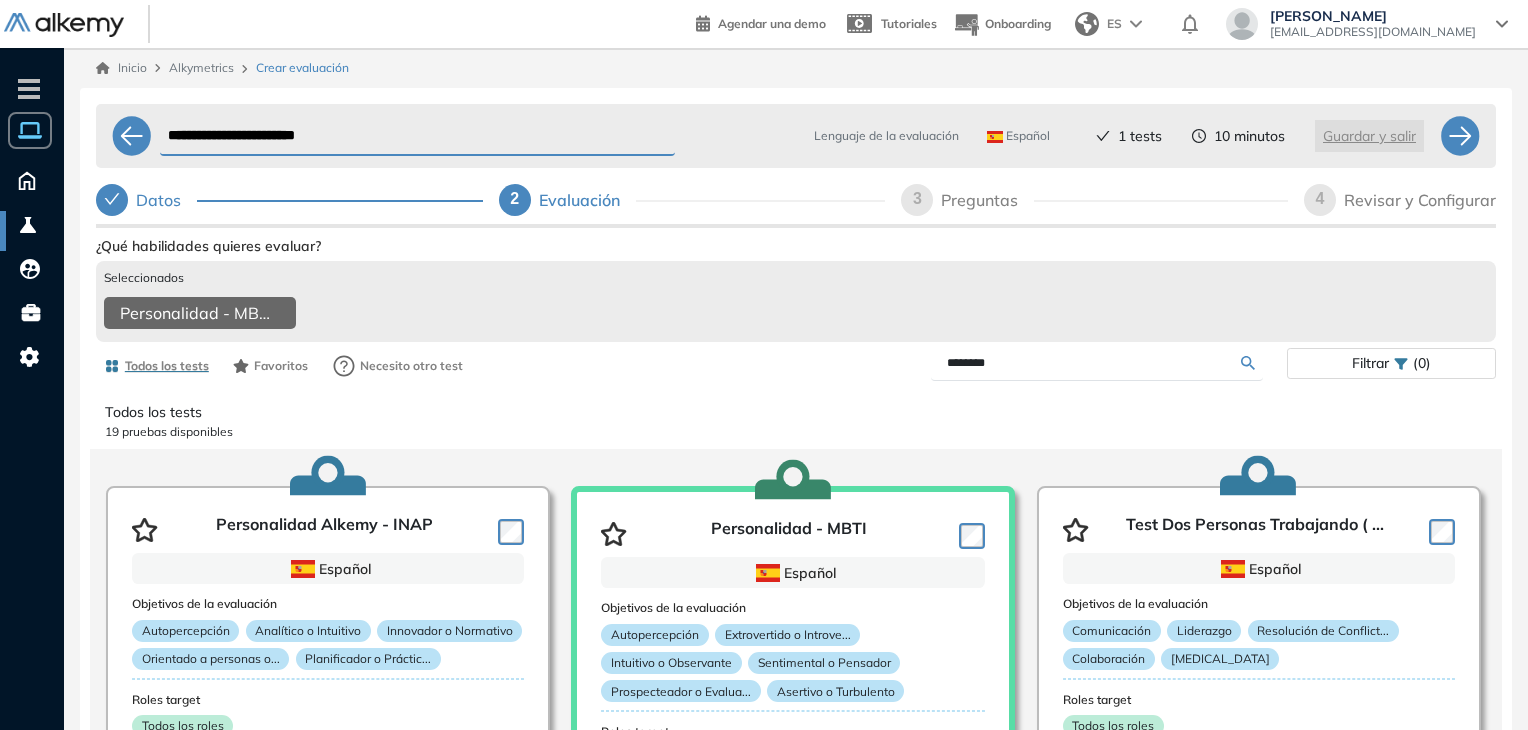 type on "********" 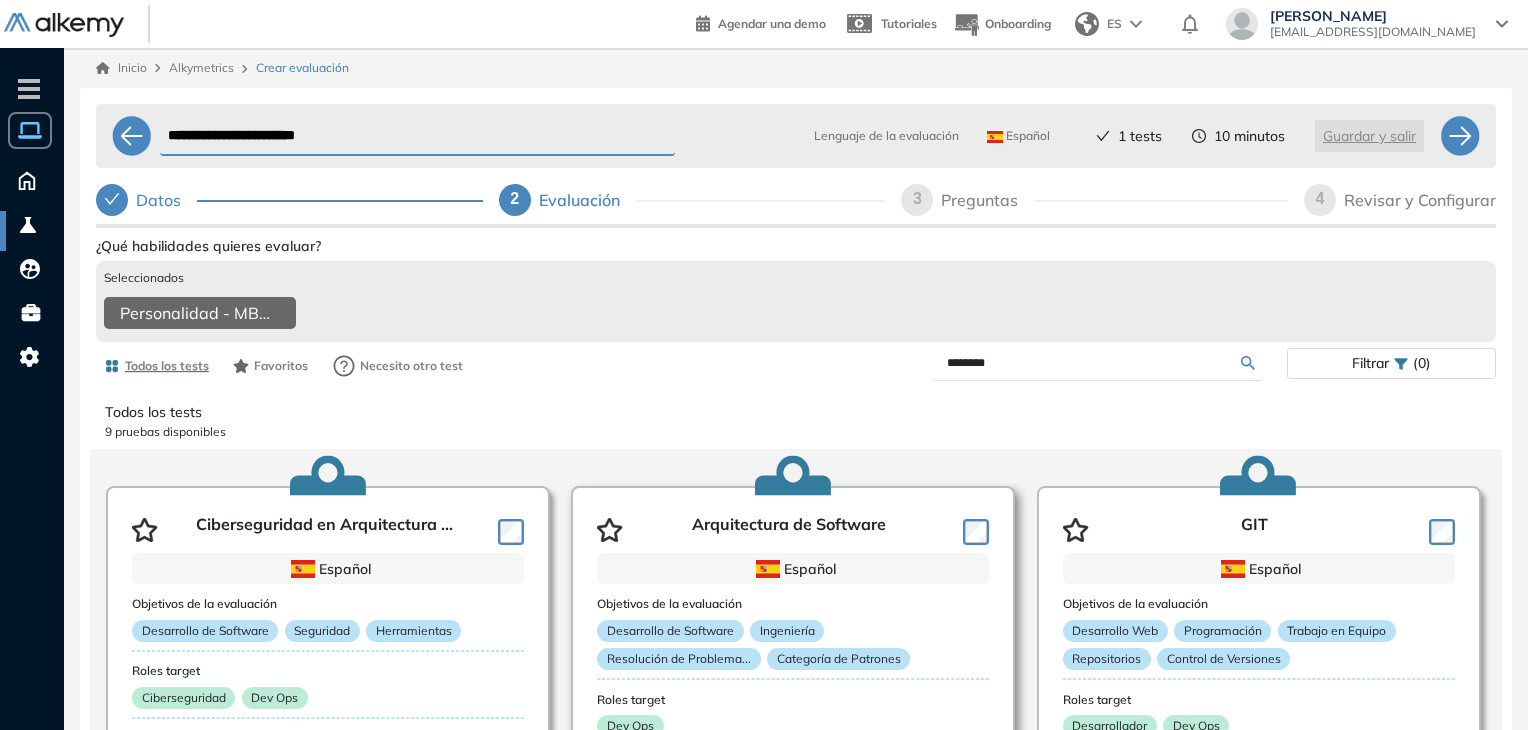 click on "Arquitectura de Software" at bounding box center (793, 526) 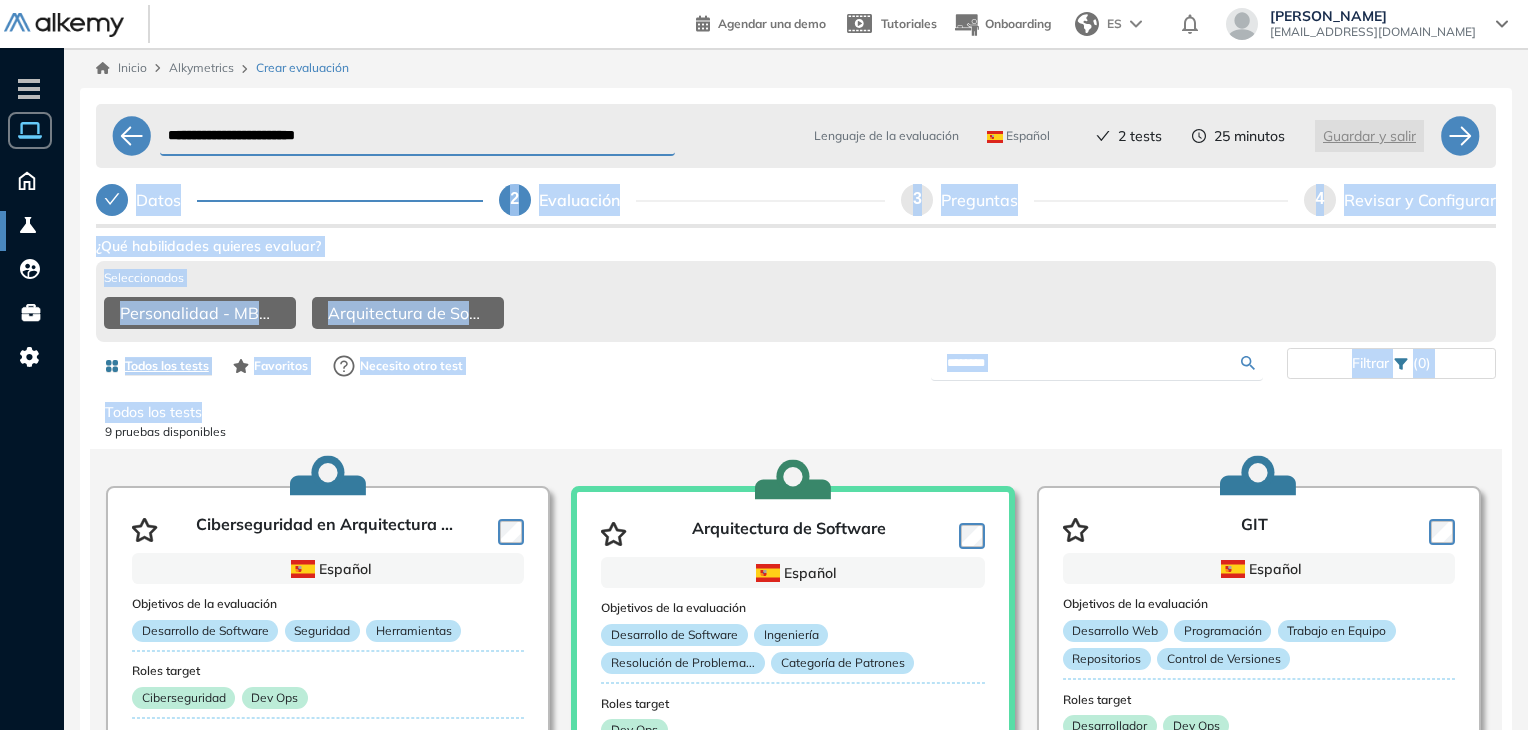 drag, startPoint x: 1448, startPoint y: 143, endPoint x: 1079, endPoint y: 421, distance: 462.00107 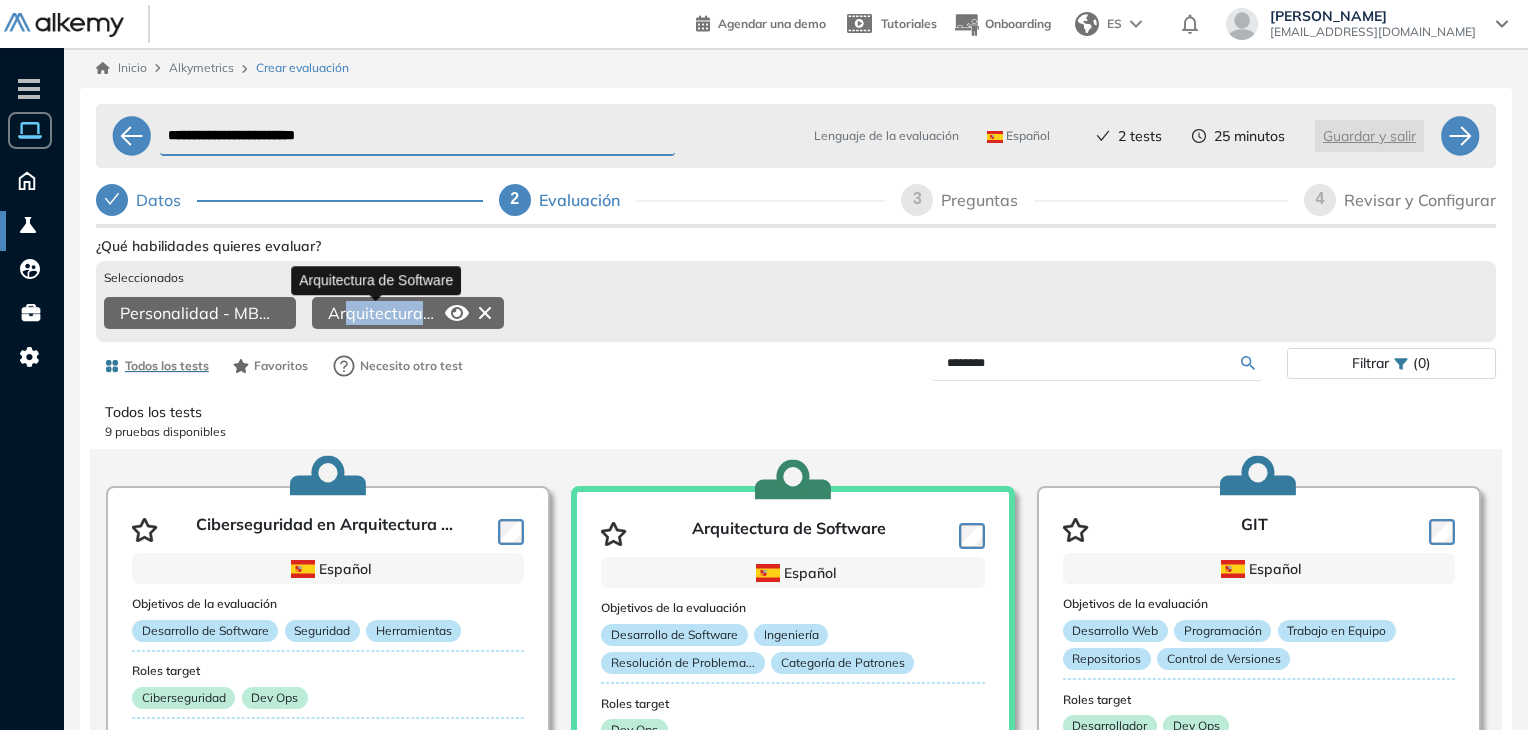 drag, startPoint x: 456, startPoint y: 317, endPoint x: 344, endPoint y: 317, distance: 112 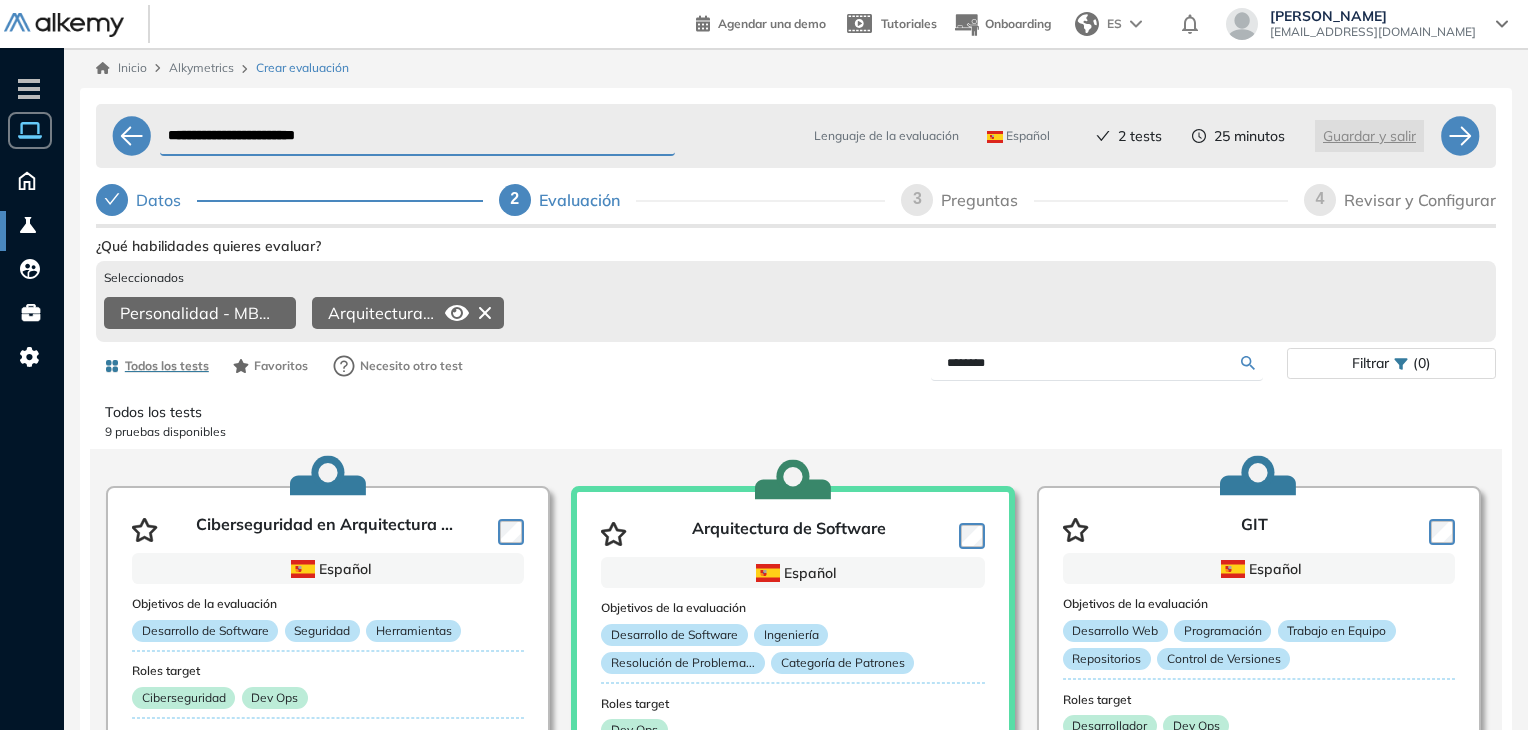 click on "Arquitectura de Software" at bounding box center [408, 313] 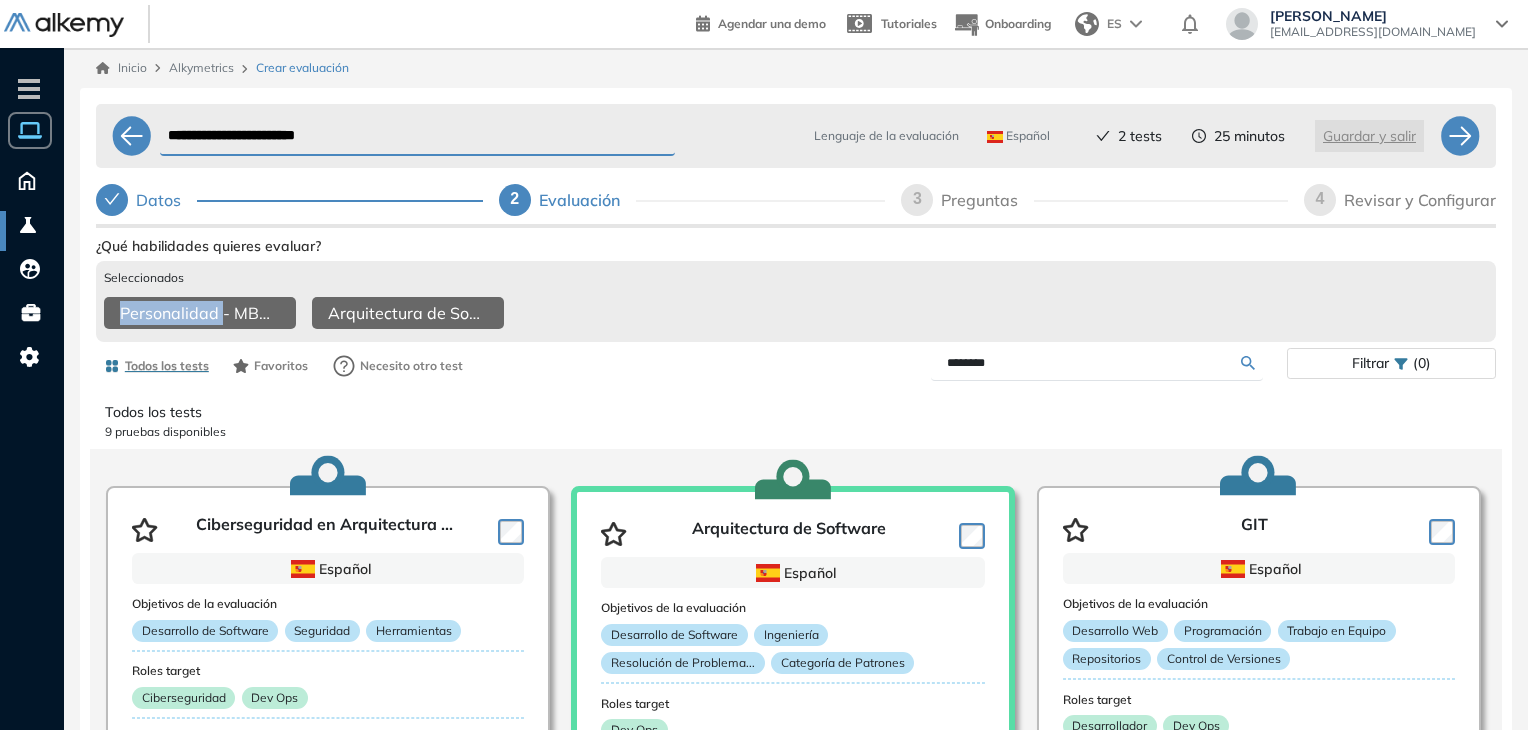 drag, startPoint x: 222, startPoint y: 313, endPoint x: 517, endPoint y: 285, distance: 296.32584 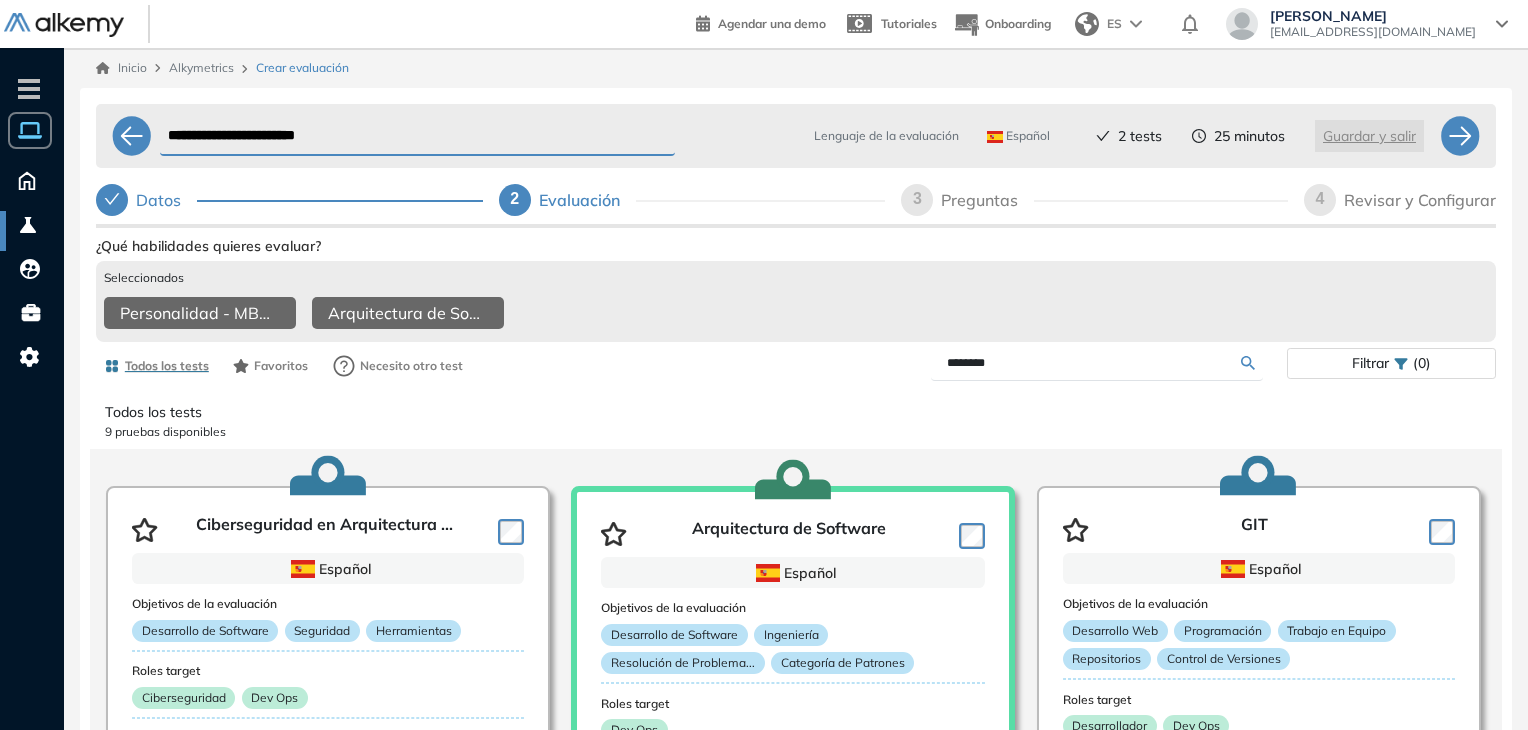 click on "Personalidad - MBTI   Arquitectura de Software" at bounding box center (796, 315) 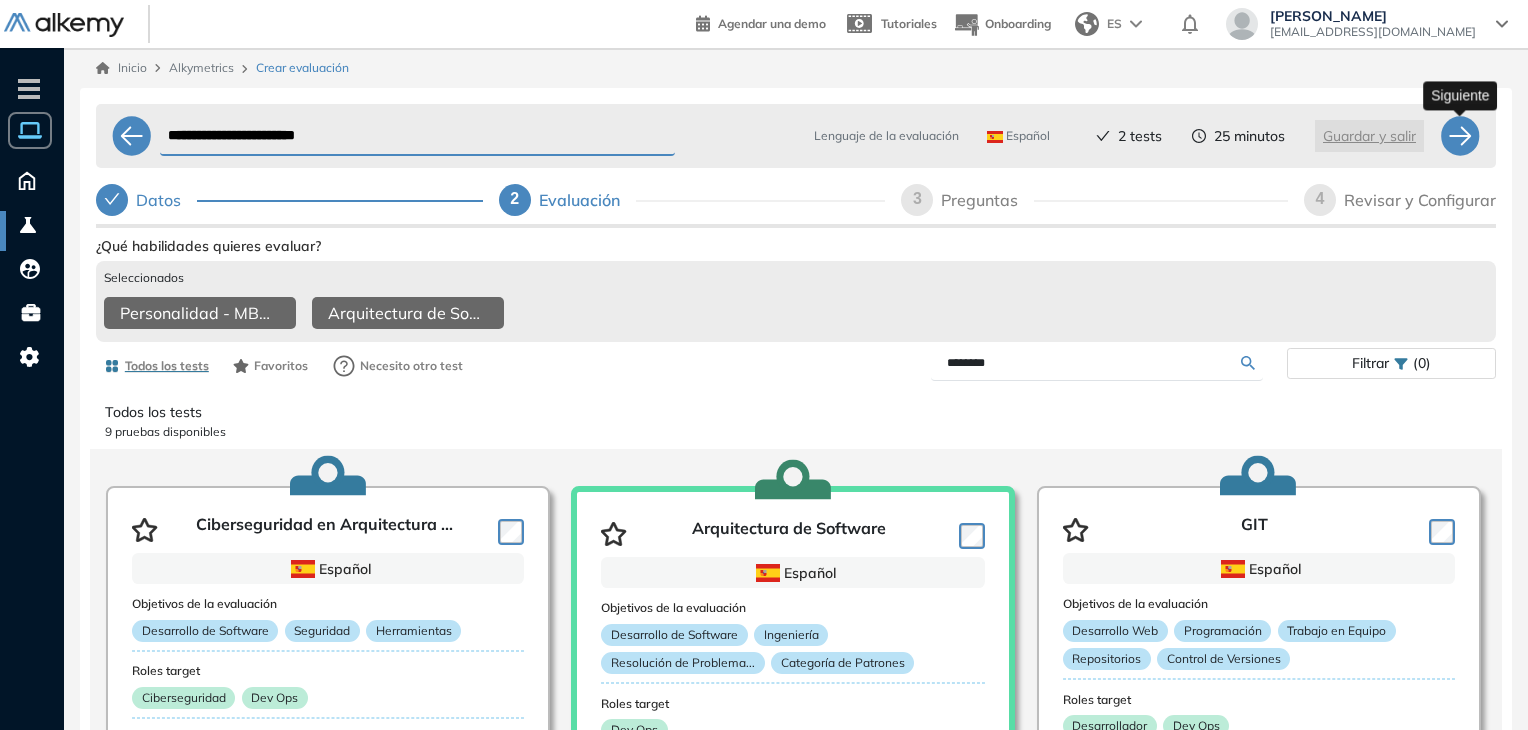 click at bounding box center (1460, 136) 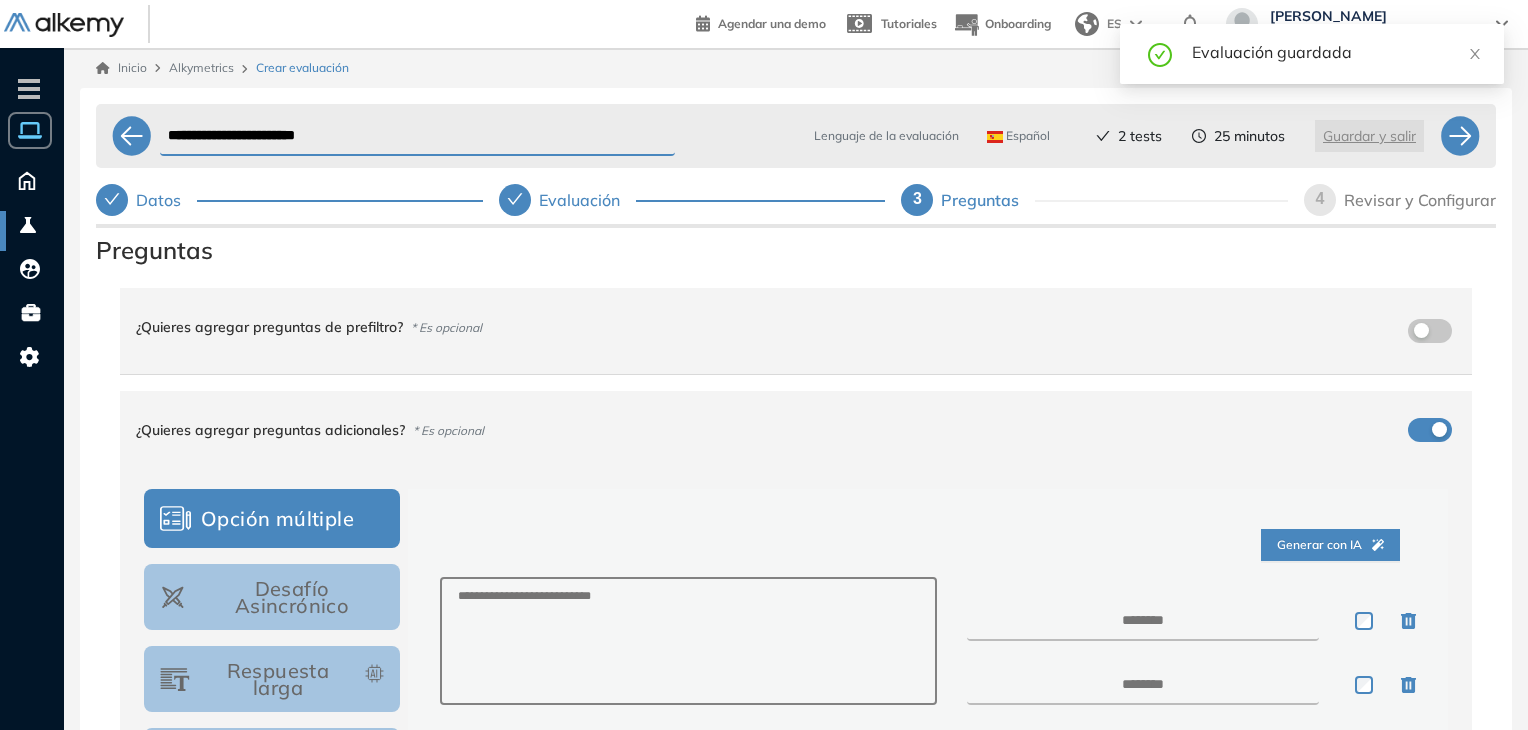 click on "¿Quieres agregar preguntas adicionales? * Es opcional" at bounding box center [784, 430] 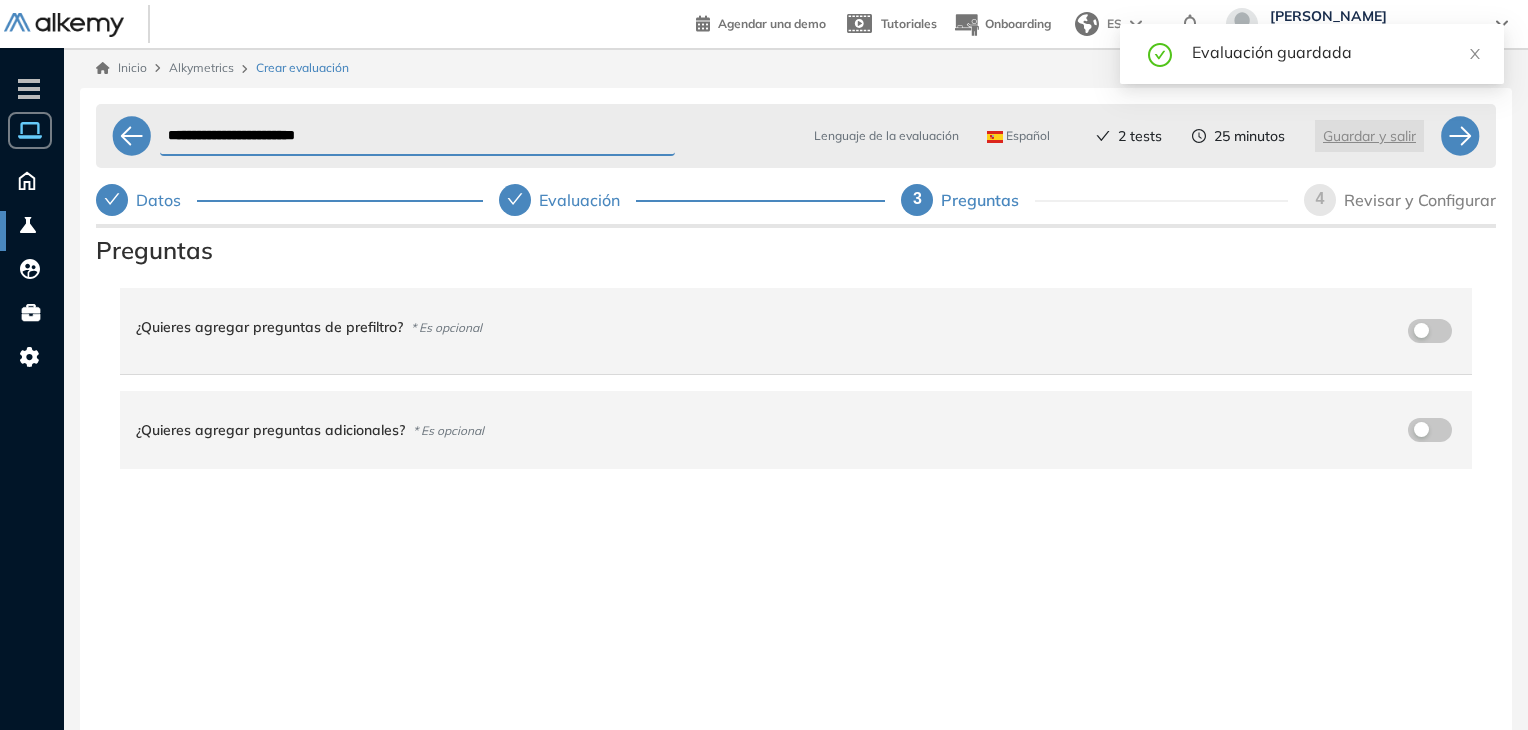 click on "Preguntas" at bounding box center [988, 200] 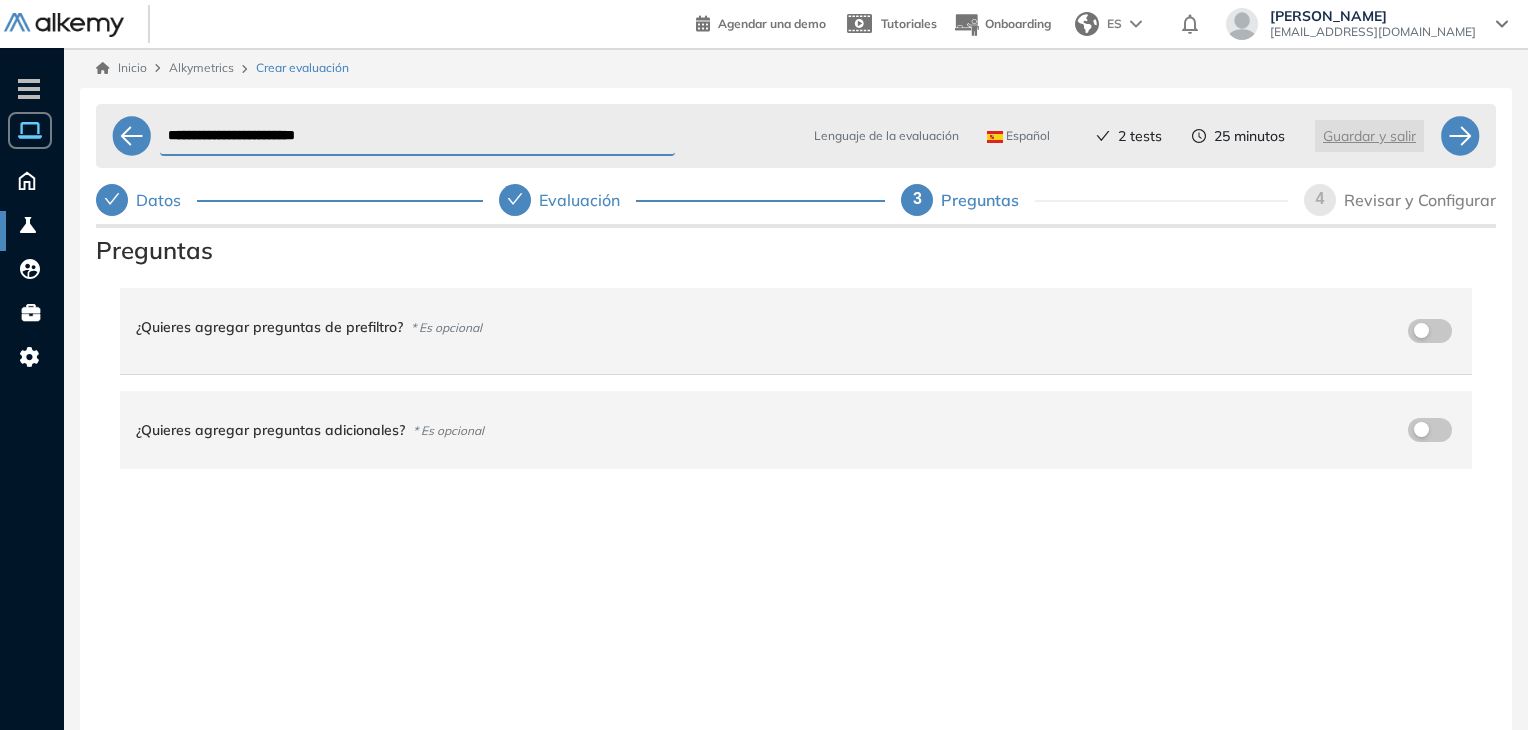 click on "Revisar y Configurar" at bounding box center [1420, 200] 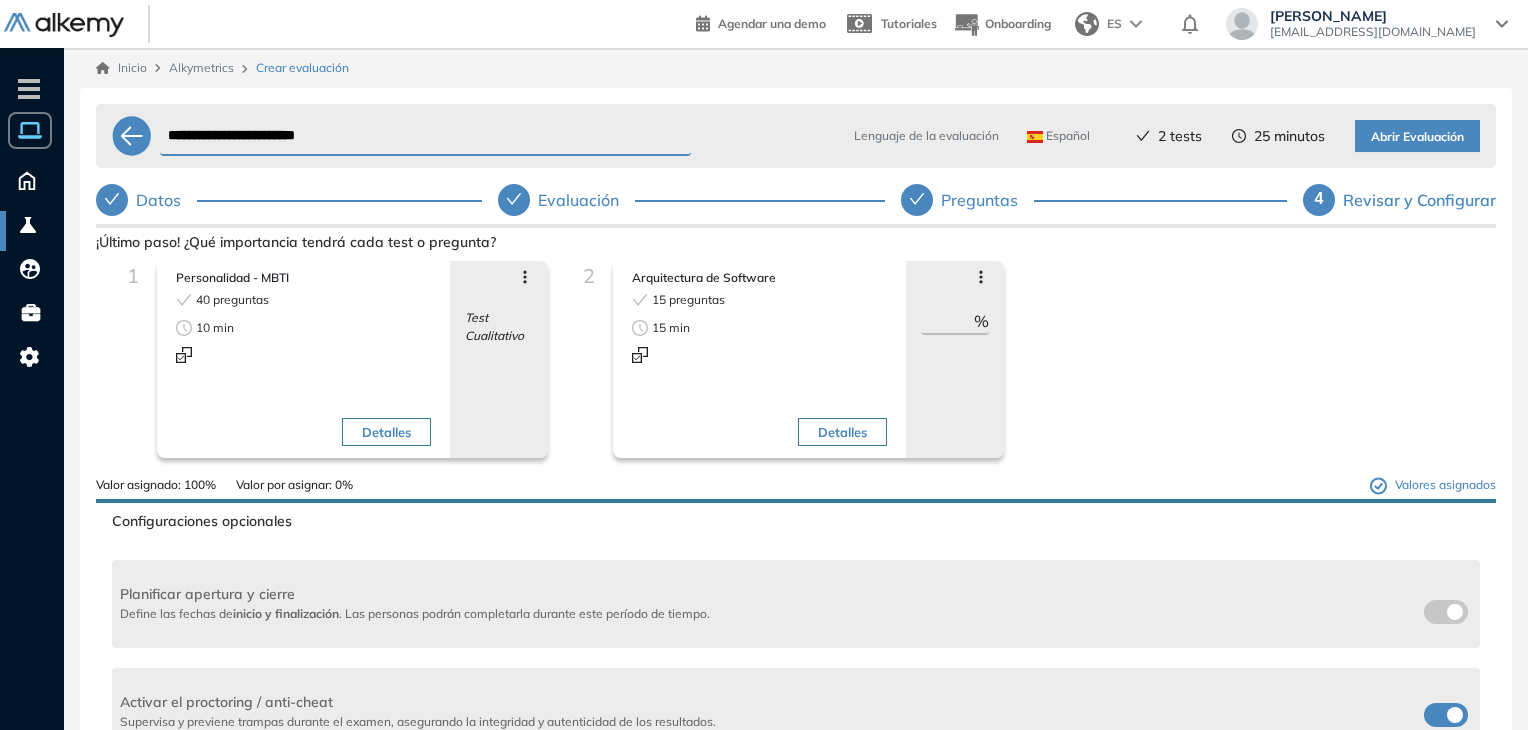 drag, startPoint x: 1522, startPoint y: 305, endPoint x: 1535, endPoint y: 409, distance: 104.80935 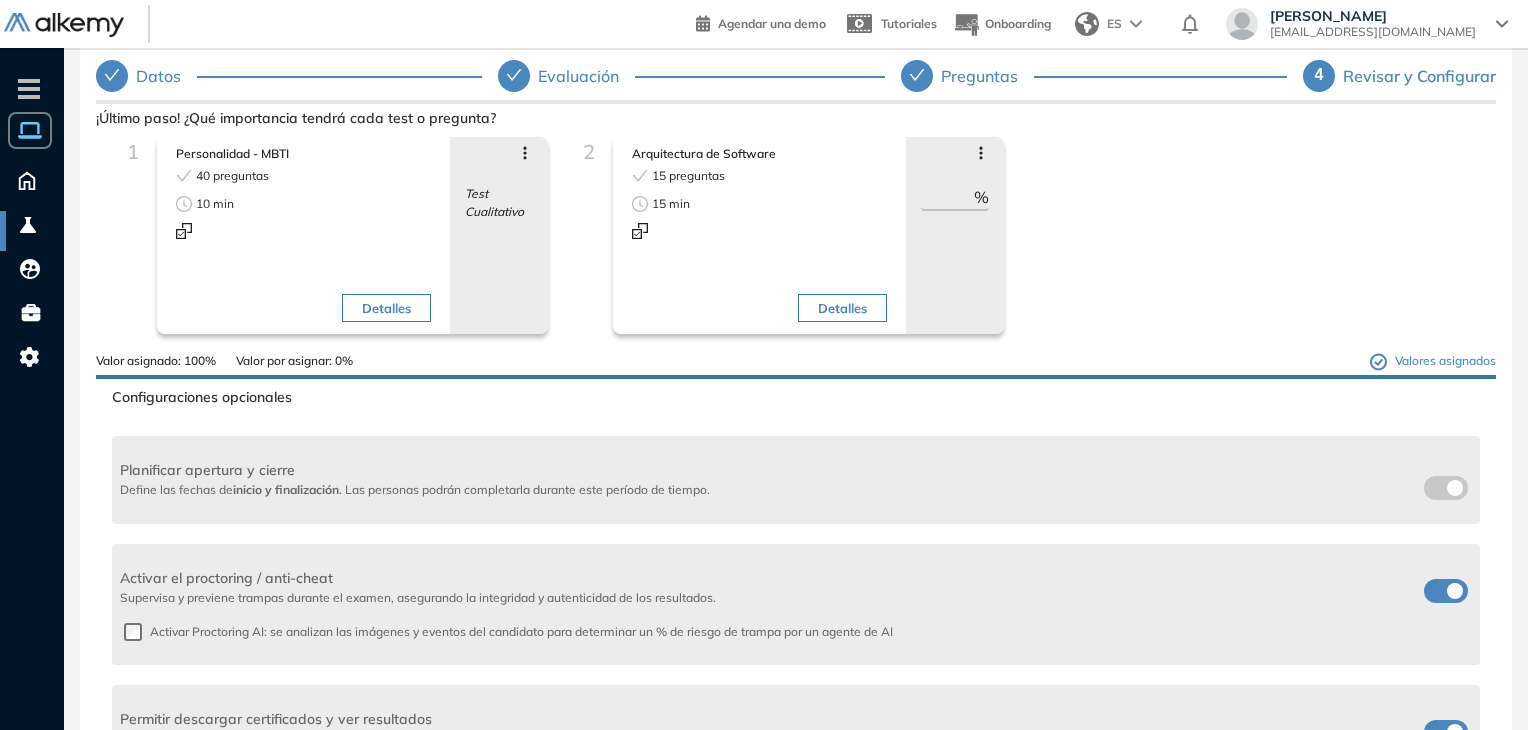 scroll, scrollTop: 150, scrollLeft: 0, axis: vertical 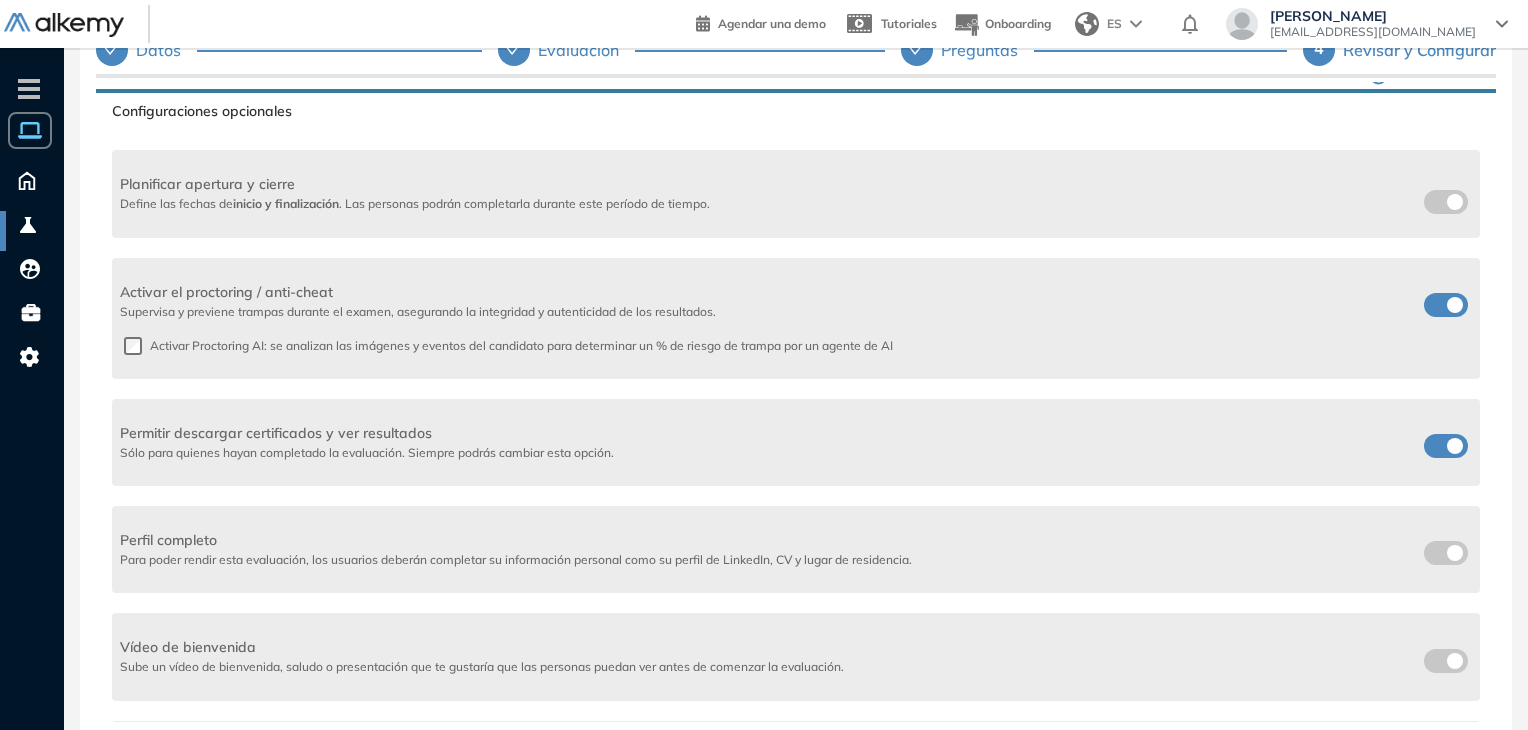 click at bounding box center (1432, 442) 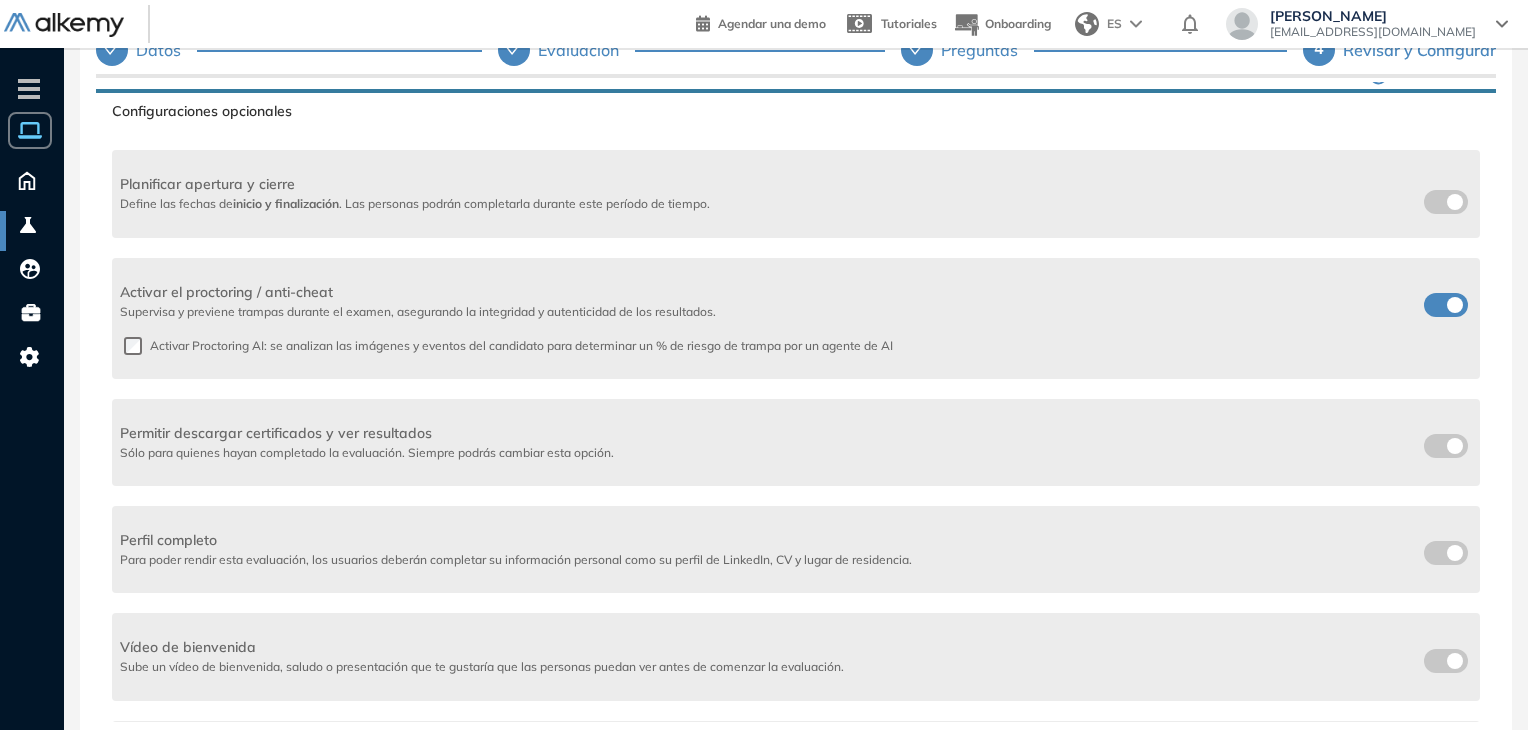 scroll, scrollTop: 0, scrollLeft: 0, axis: both 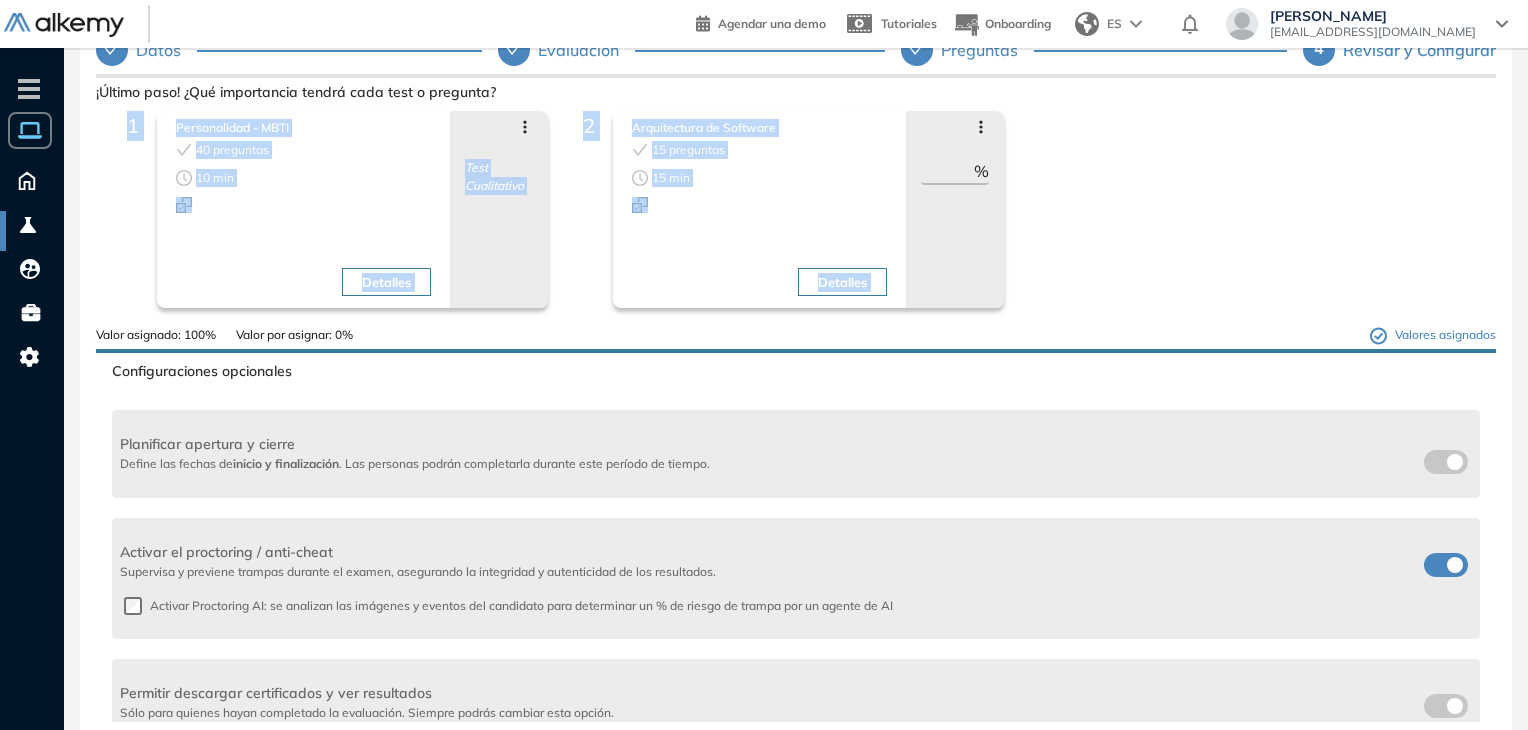 drag, startPoint x: 1525, startPoint y: 134, endPoint x: 1532, endPoint y: 76, distance: 58.420887 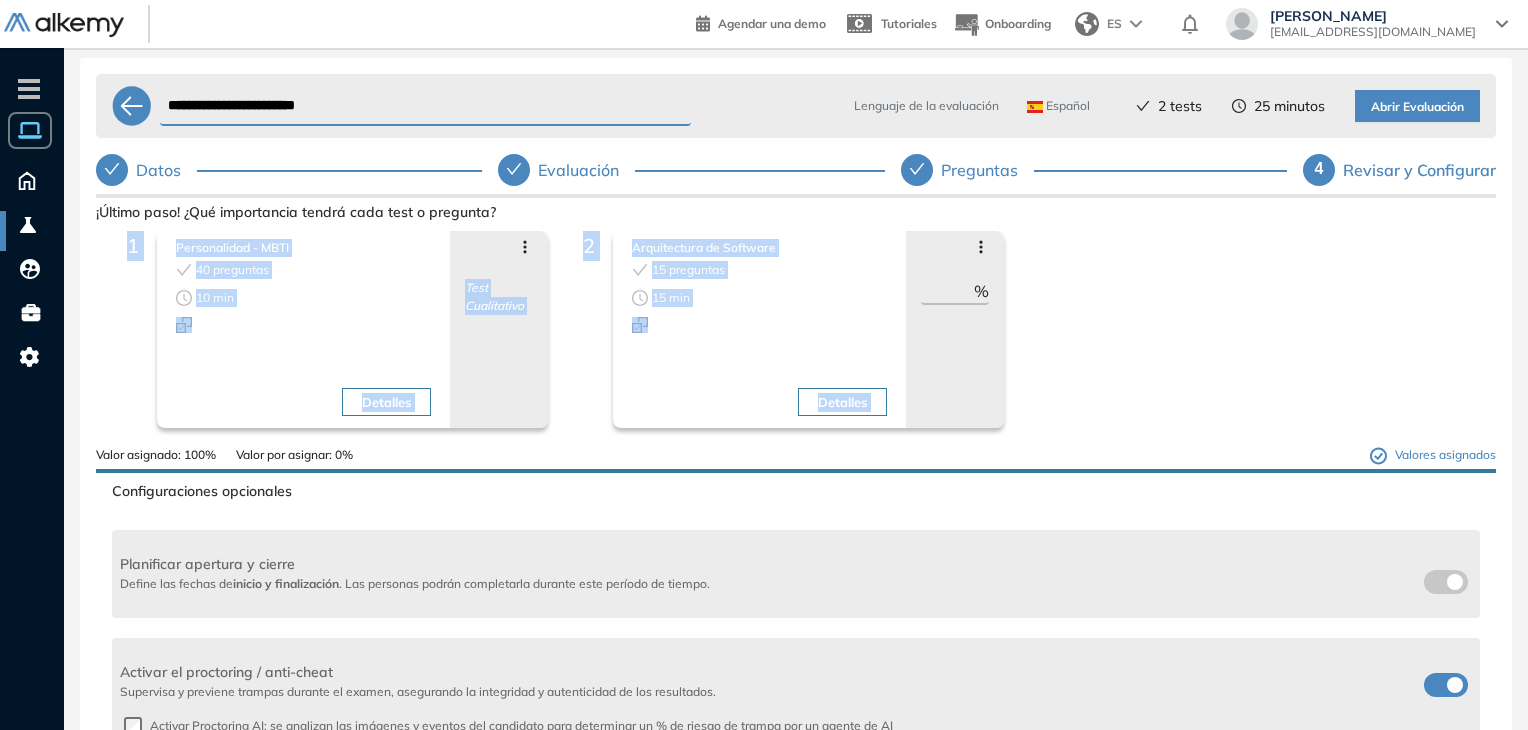 scroll, scrollTop: 0, scrollLeft: 0, axis: both 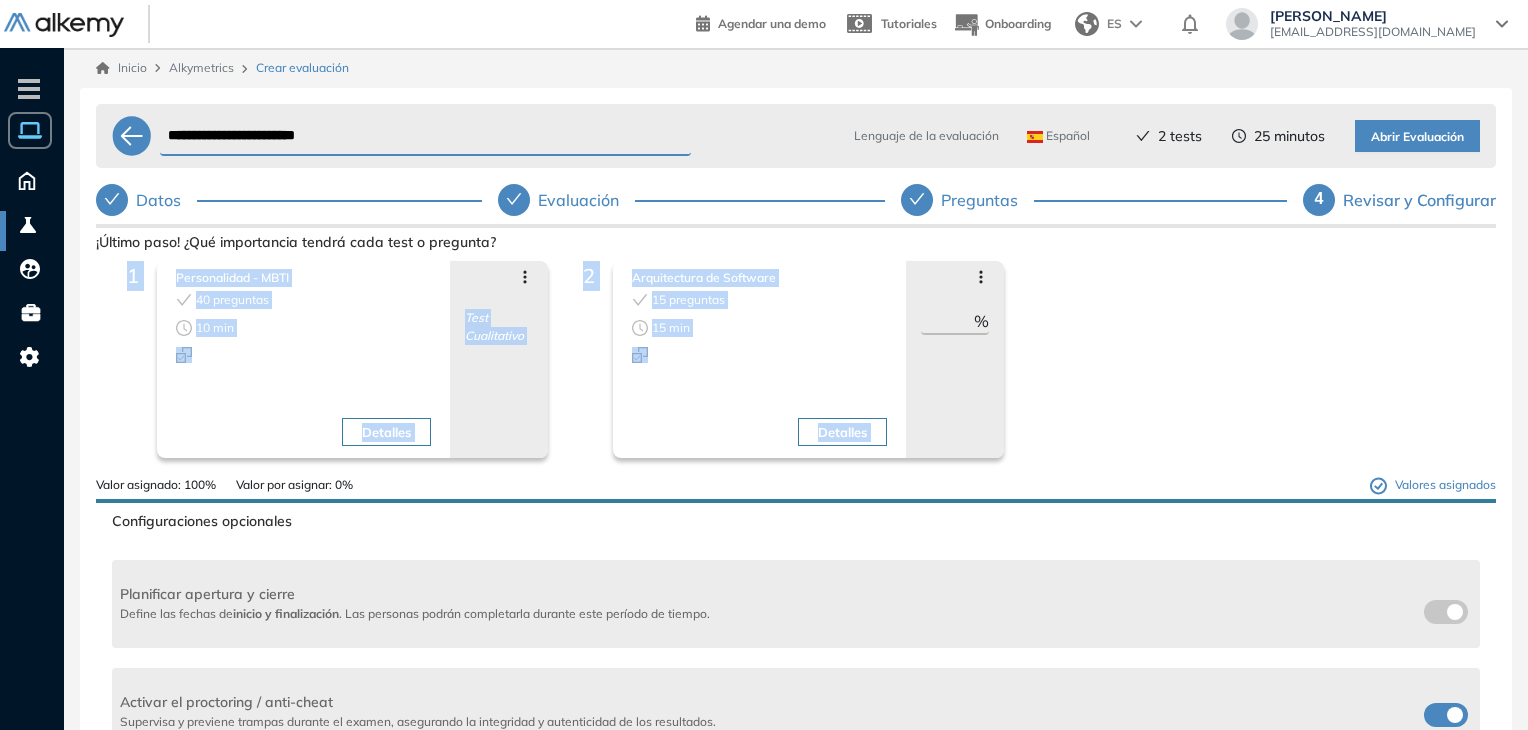 click on "Abrir Evaluación" at bounding box center [1417, 137] 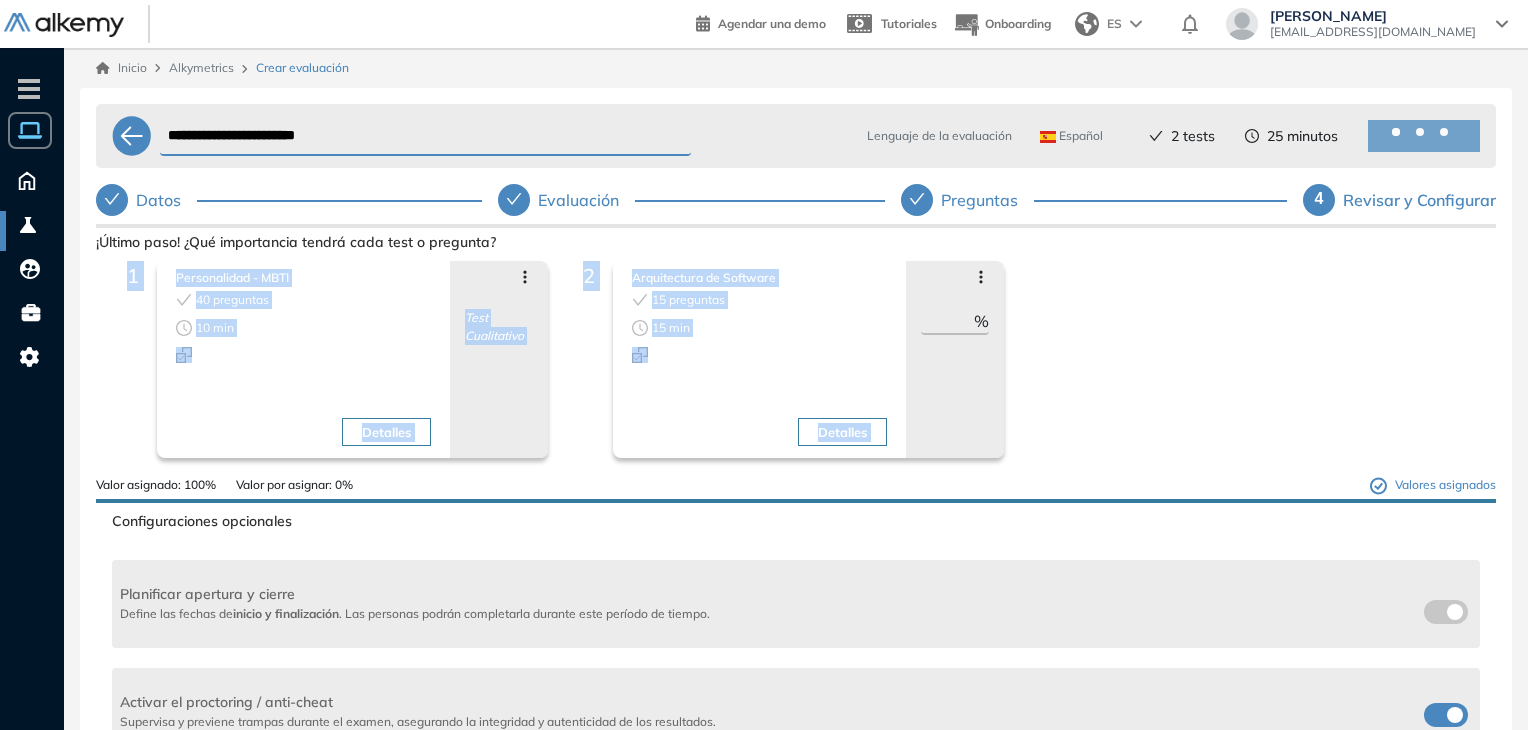 click on "Agrega un vídeo de bienvenida Agrega un título para el video, este título únicamente lo verás para identificarlo. ¡Luego sube un video MP4 de no más de 5 minutos de duración! Haz click para subir un vídeo Cancelar Agregar ¡Último paso! ¿Qué importancia tendrá cada test o pregunta? 1 Personalidad - MBTI 40 preguntas 10 min Detalles Avanzar posición Retroceder posición [MEDICAL_DATA] preguntas Eliminar Test Cualitativo Objetivos de la evaluación Autopercepción Extrovertido o I... Intuitivo o Obse... Sentimental o Pe... Prospecteador o ... Asertivo o Turbu... Roles target Todos los roles 2 Arquitectura de Software 15 preguntas 15 min Detalles Avanzar posición Retroceder posición [MEDICAL_DATA] preguntas Eliminar *** % Objetivos de la evaluación Desarrollo de So... Ingeniería Resolución de Pr... Categoría de Pat... Roles target Dev Ops Valor asignado: 100% Valor por asignar: 0% Valores asignados Configuraciones opcionales Planificar apertura y cierre Define las fechas de  inicio y finalización" at bounding box center (796, 552) 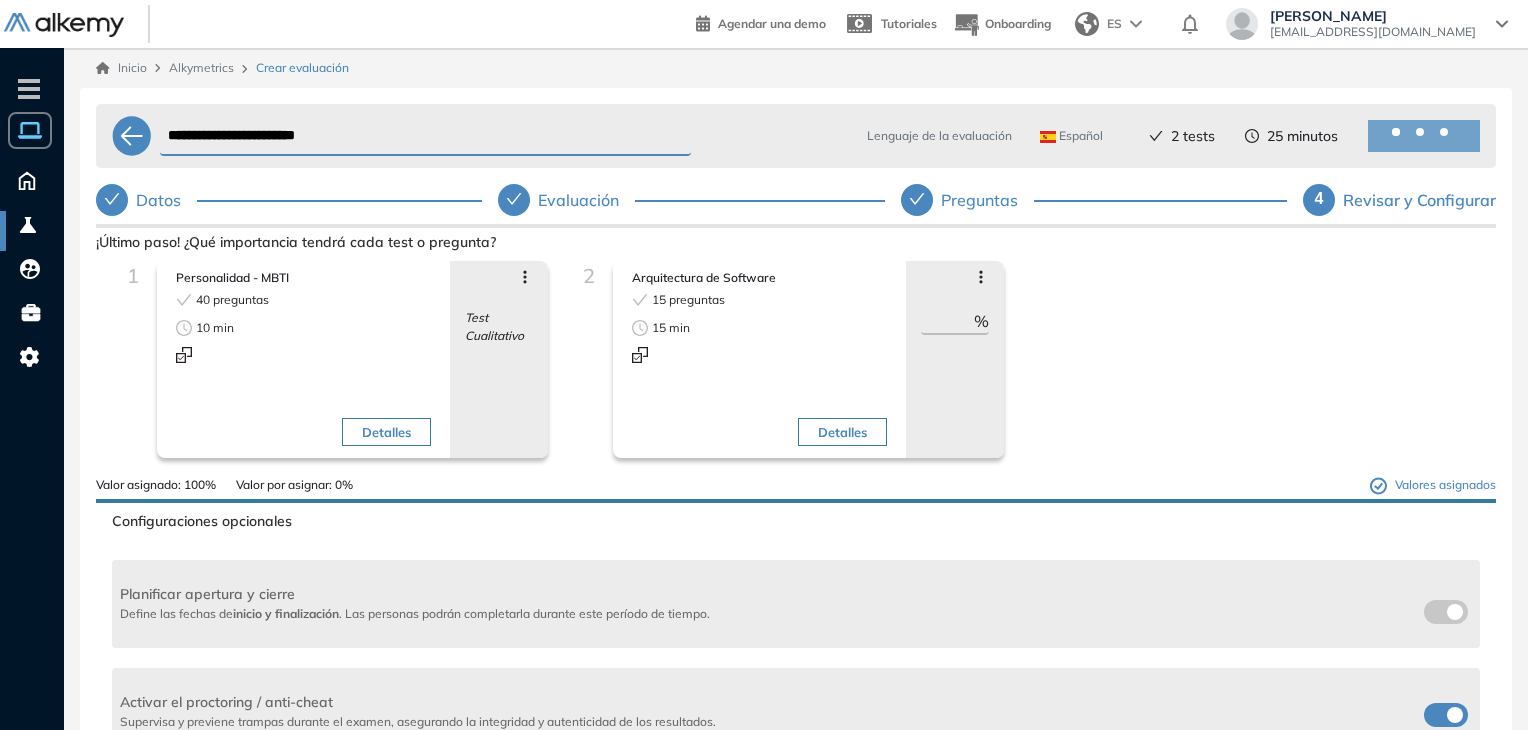 click on "Agrega un vídeo de bienvenida Agrega un título para el video, este título únicamente lo verás para identificarlo. ¡Luego sube un video MP4 de no más de 5 minutos de duración! Haz click para subir un vídeo Cancelar Agregar ¡Último paso! ¿Qué importancia tendrá cada test o pregunta? 1 Personalidad - MBTI 40 preguntas 10 min Detalles Avanzar posición Retroceder posición [MEDICAL_DATA] preguntas Eliminar Test Cualitativo Objetivos de la evaluación Autopercepción Extrovertido o I... Intuitivo o Obse... Sentimental o Pe... Prospecteador o ... Asertivo o Turbu... Roles target Todos los roles 2 Arquitectura de Software 15 preguntas 15 min Detalles Avanzar posición Retroceder posición [MEDICAL_DATA] preguntas Eliminar *** % Objetivos de la evaluación Desarrollo de So... Ingeniería Resolución de Pr... Categoría de Pat... Roles target Dev Ops Valor asignado: 100% Valor por asignar: 0% Valores asignados Configuraciones opcionales Planificar apertura y cierre Define las fechas de  inicio y finalización" at bounding box center (796, 552) 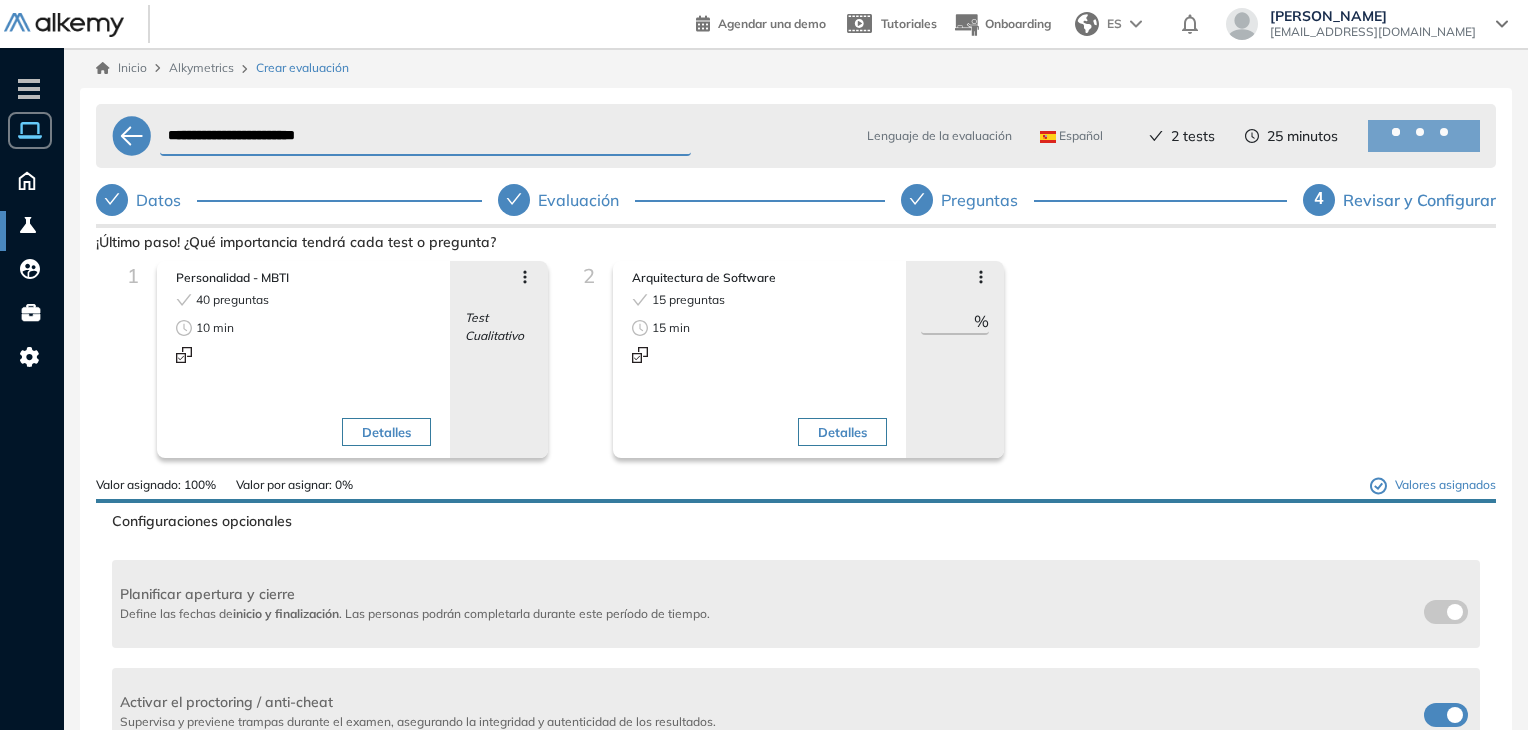 drag, startPoint x: 1169, startPoint y: 260, endPoint x: 1260, endPoint y: 285, distance: 94.371605 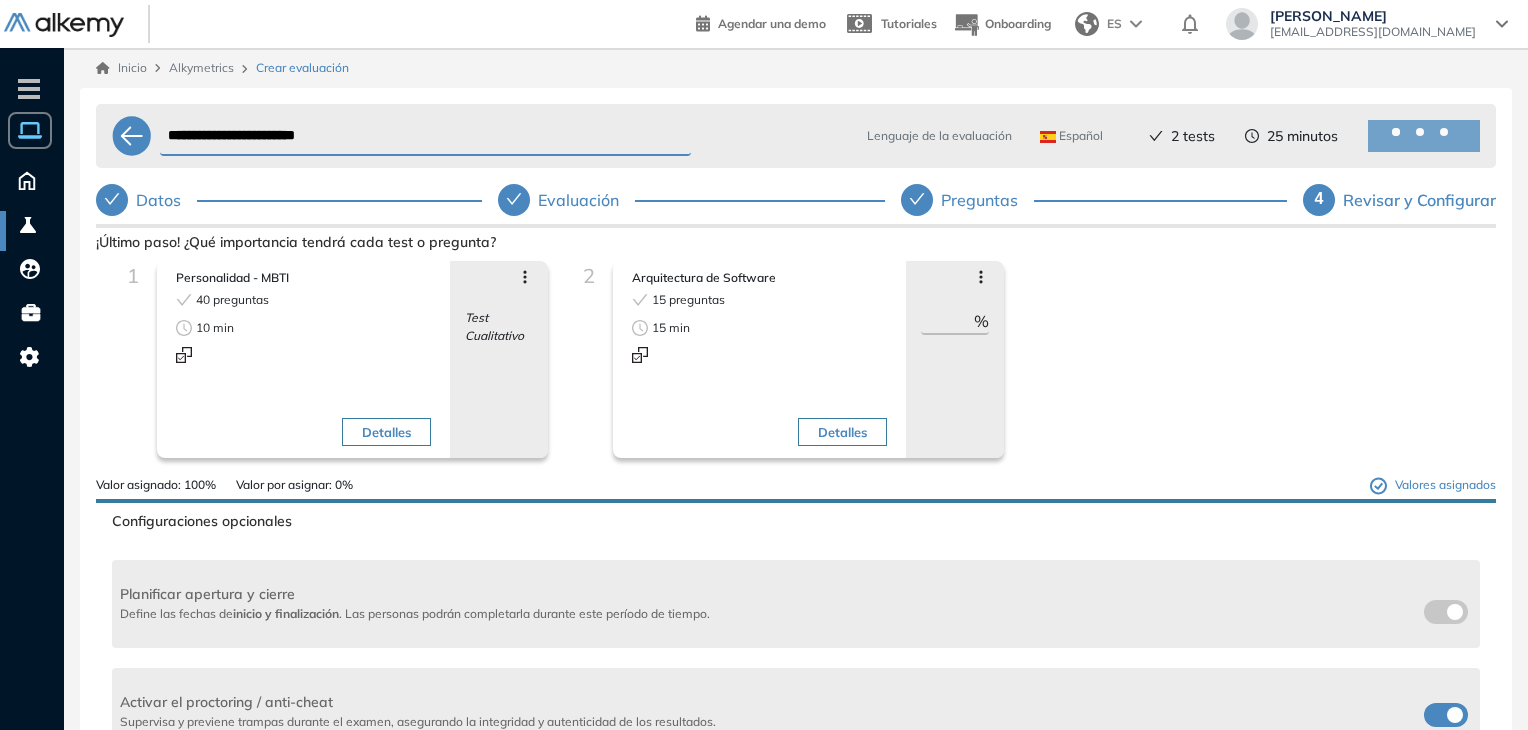 click on "1 Personalidad - MBTI 40 preguntas 10 min Detalles Avanzar posición Retroceder posición [MEDICAL_DATA] preguntas Eliminar Test Cualitativo Objetivos de la evaluación Autopercepción Extrovertido o I... Intuitivo o Obse... Sentimental o Pe... Prospecteador o ... Asertivo o Turbu... Roles target Todos los roles 2 Arquitectura de Software 15 preguntas 15 min Detalles Avanzar posición Retroceder posición [MEDICAL_DATA] preguntas Eliminar *** % Objetivos de la evaluación Desarrollo de So... Ingeniería Resolución de Pr... Categoría de Pat... Roles target Dev Ops" at bounding box center [796, 368] 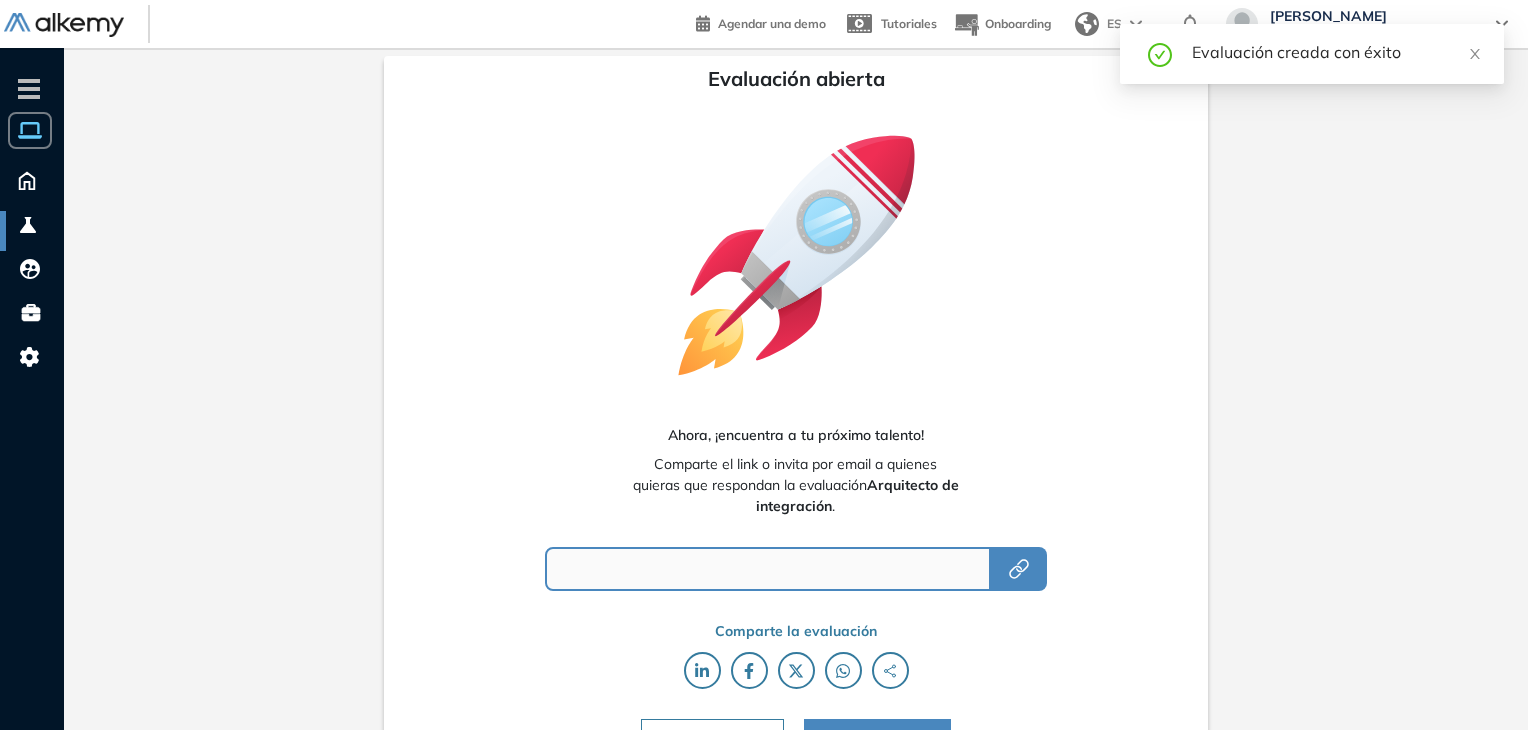 type on "**********" 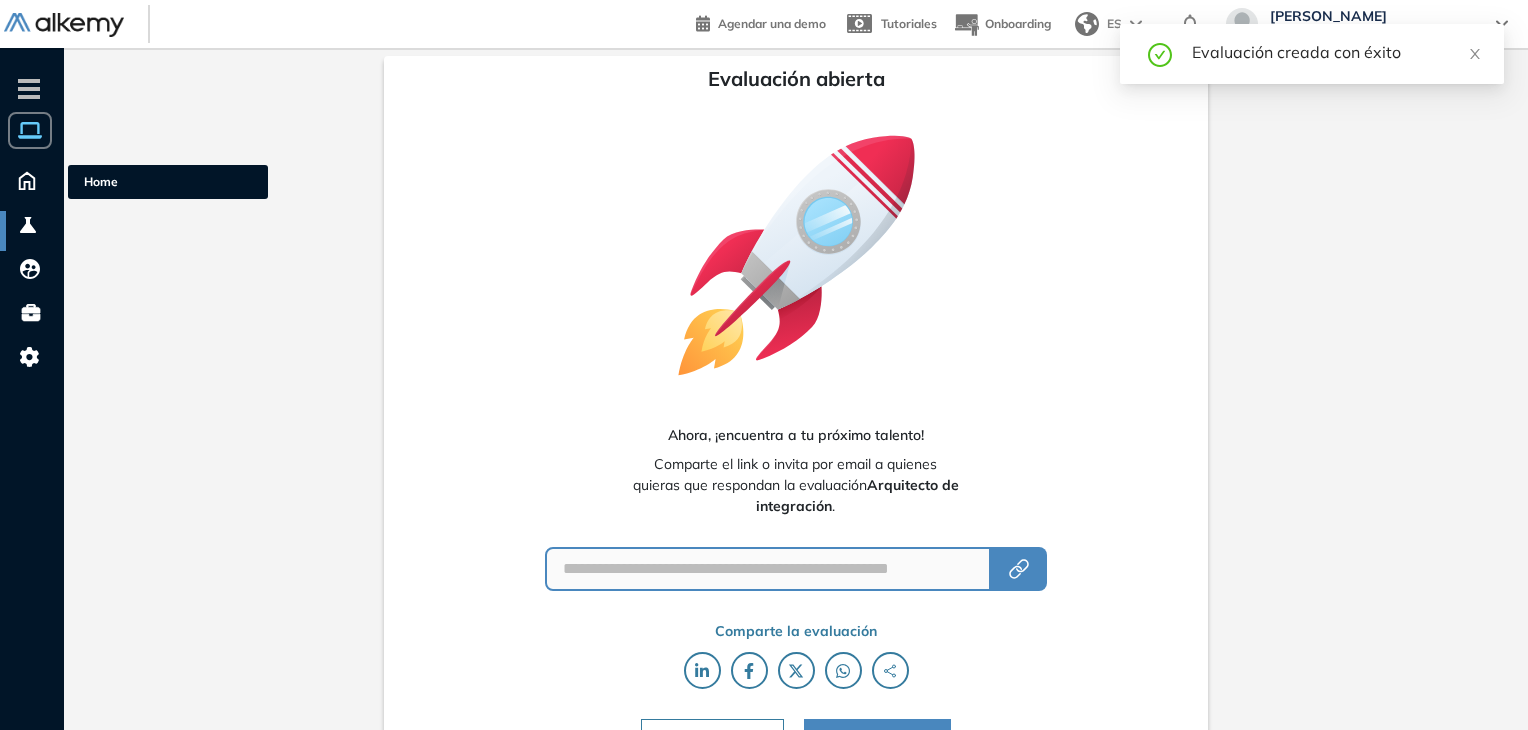 click on "Home Home" at bounding box center (31, 180) 